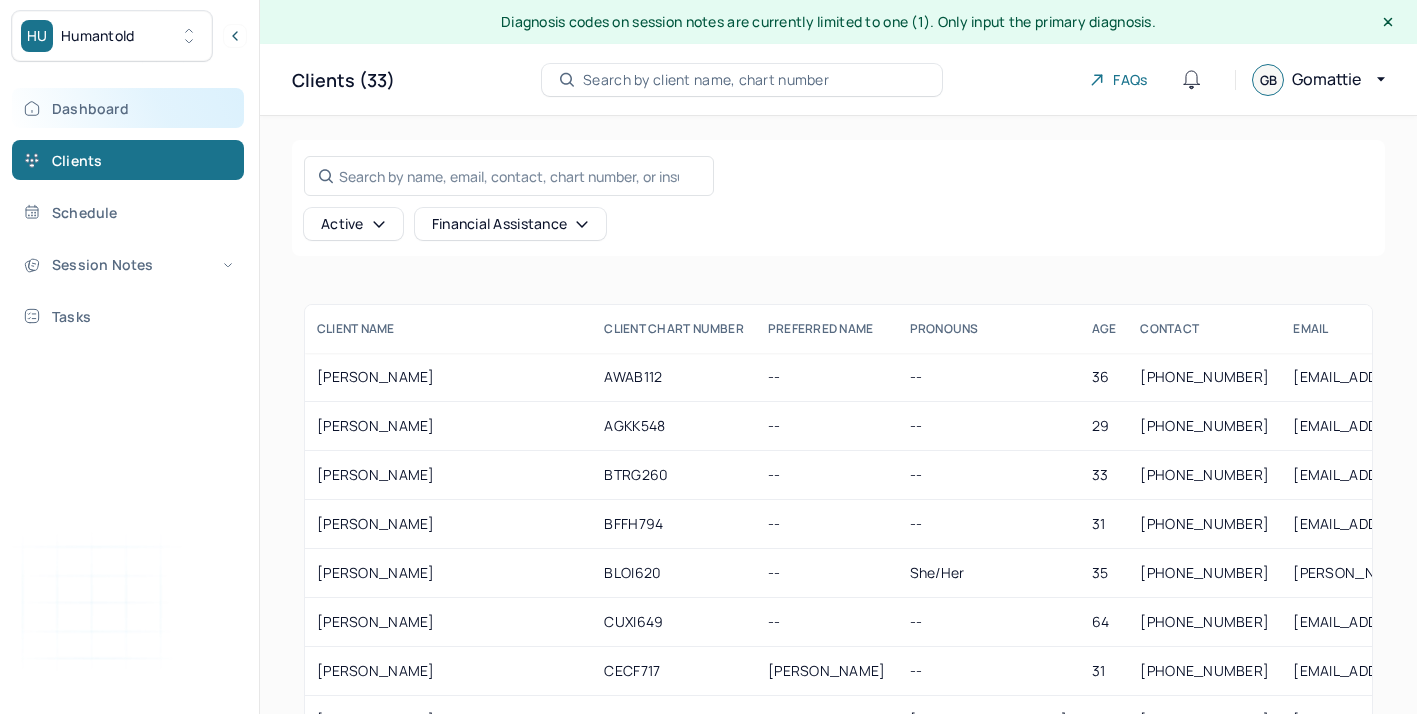 scroll, scrollTop: 0, scrollLeft: 0, axis: both 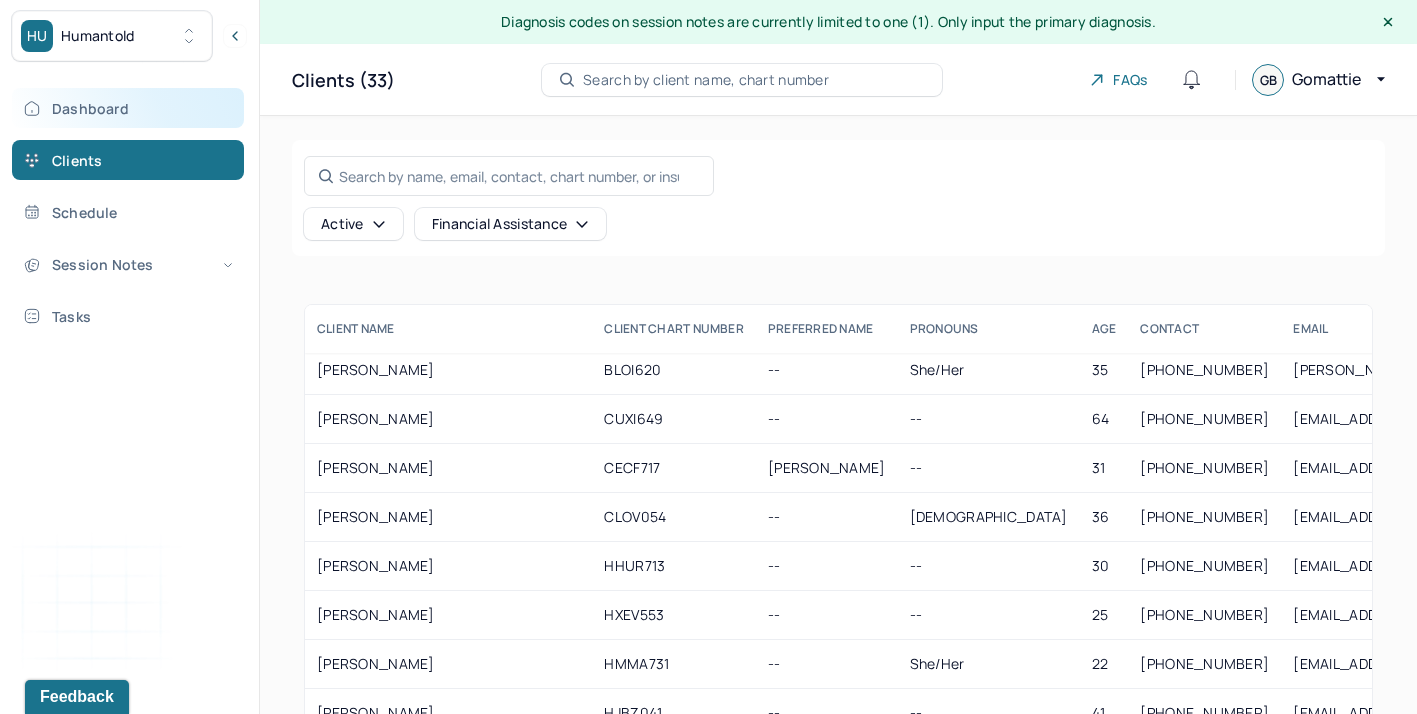 click on "Dashboard" at bounding box center (128, 108) 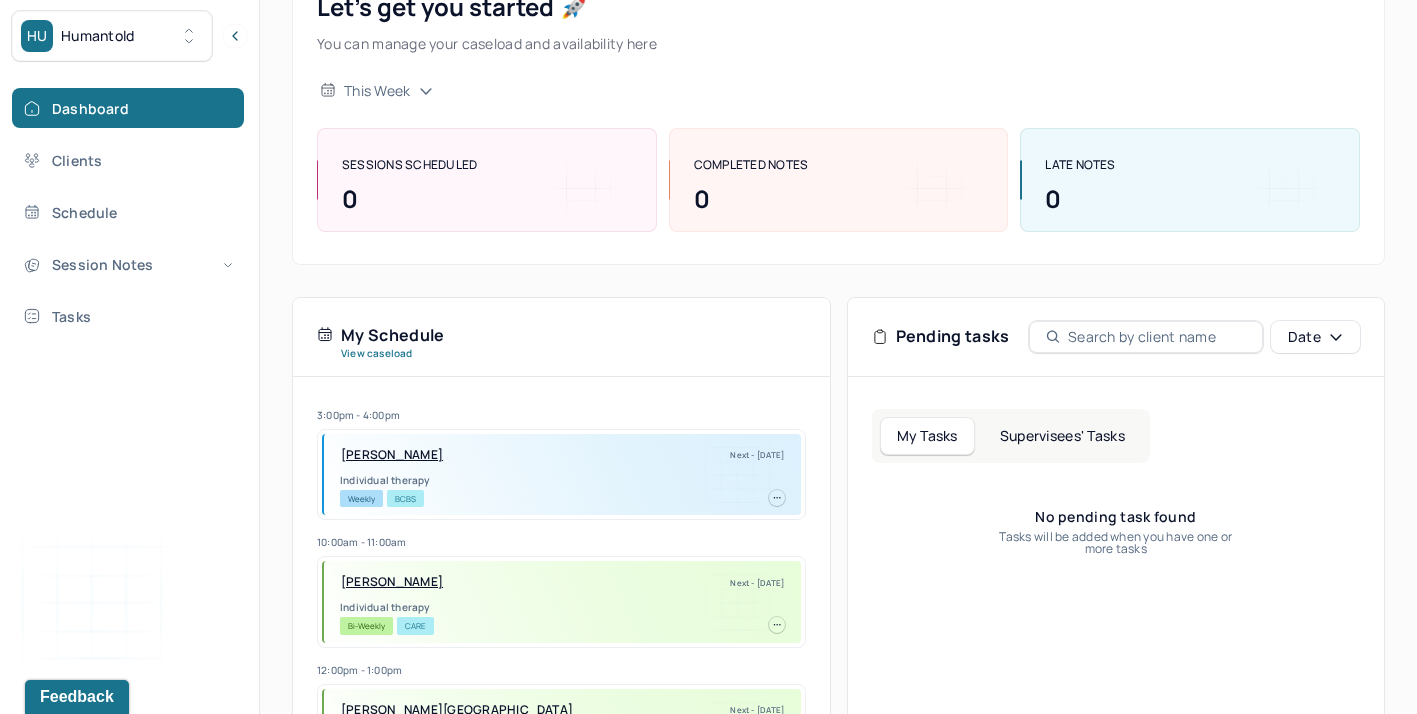 scroll, scrollTop: 248, scrollLeft: 0, axis: vertical 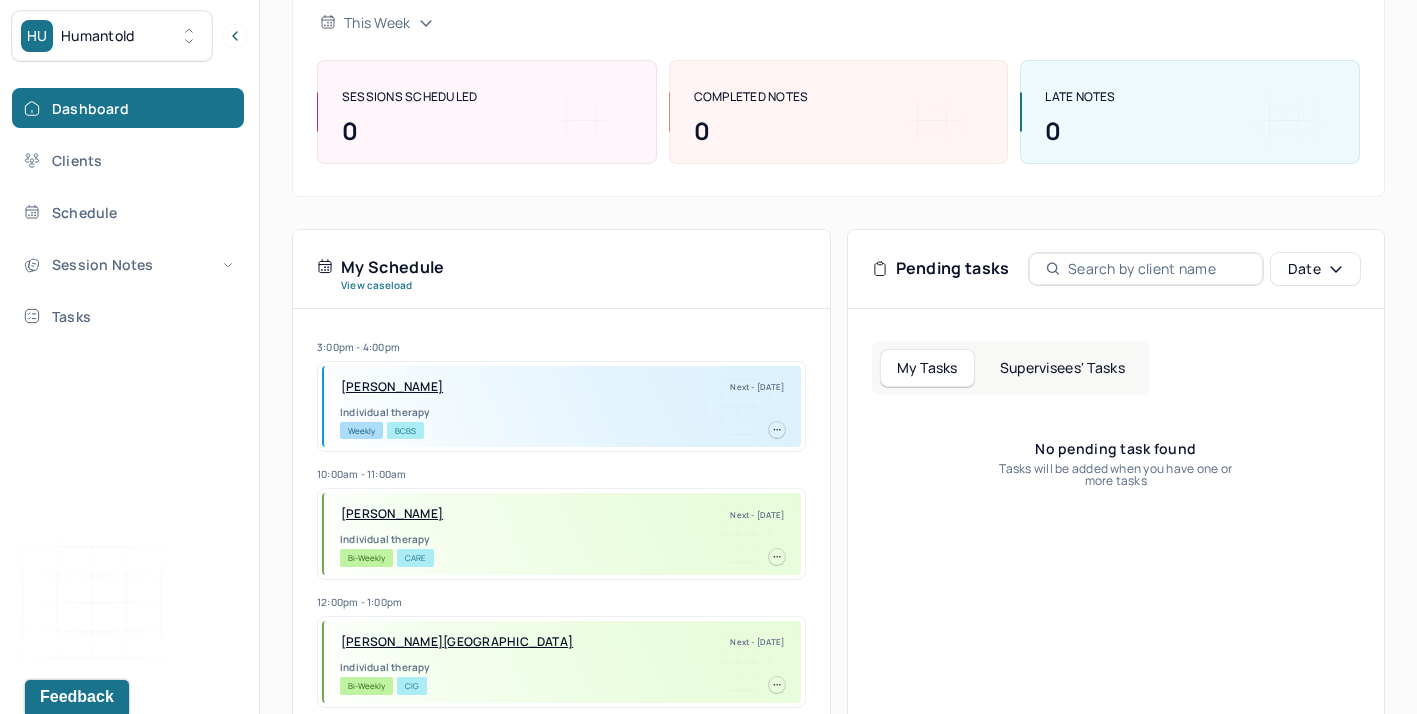 click on "Supervisees' Tasks" at bounding box center (1062, 368) 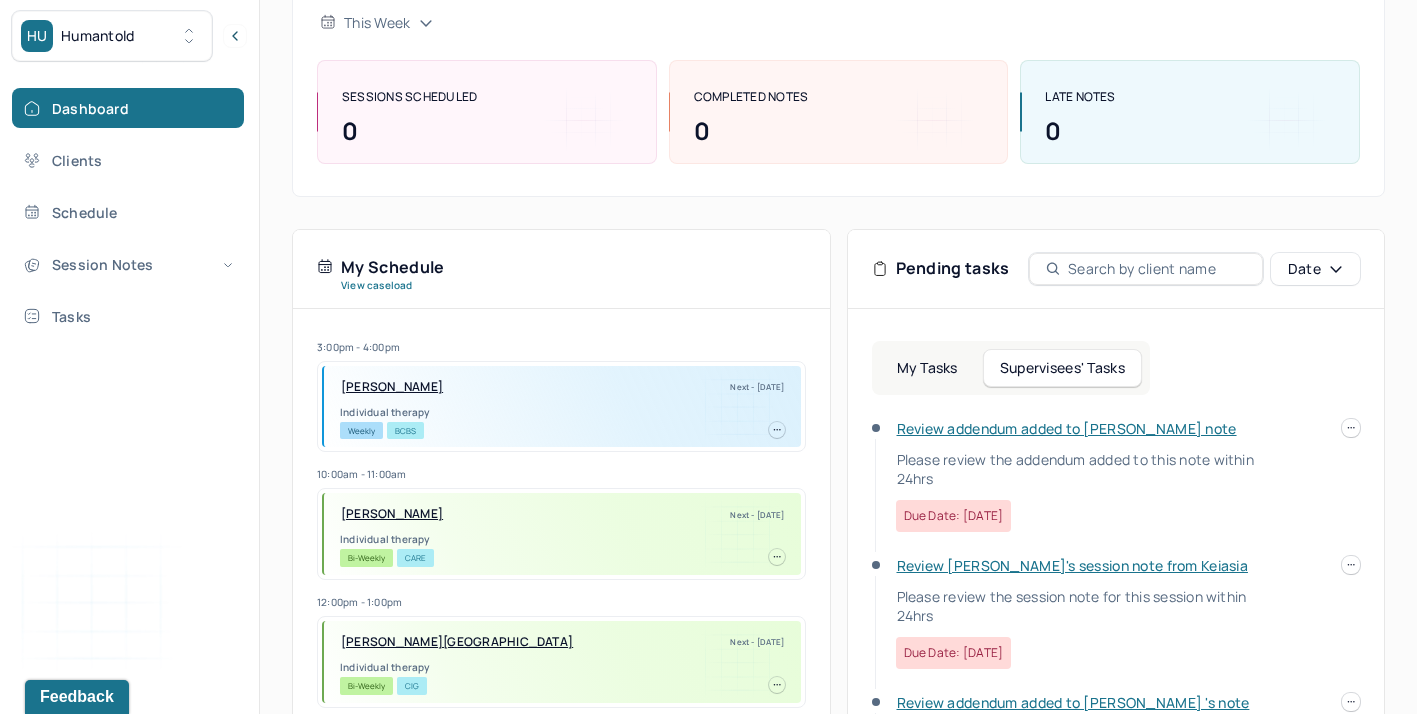 click on "Review addendum added to [PERSON_NAME] note" at bounding box center (1067, 428) 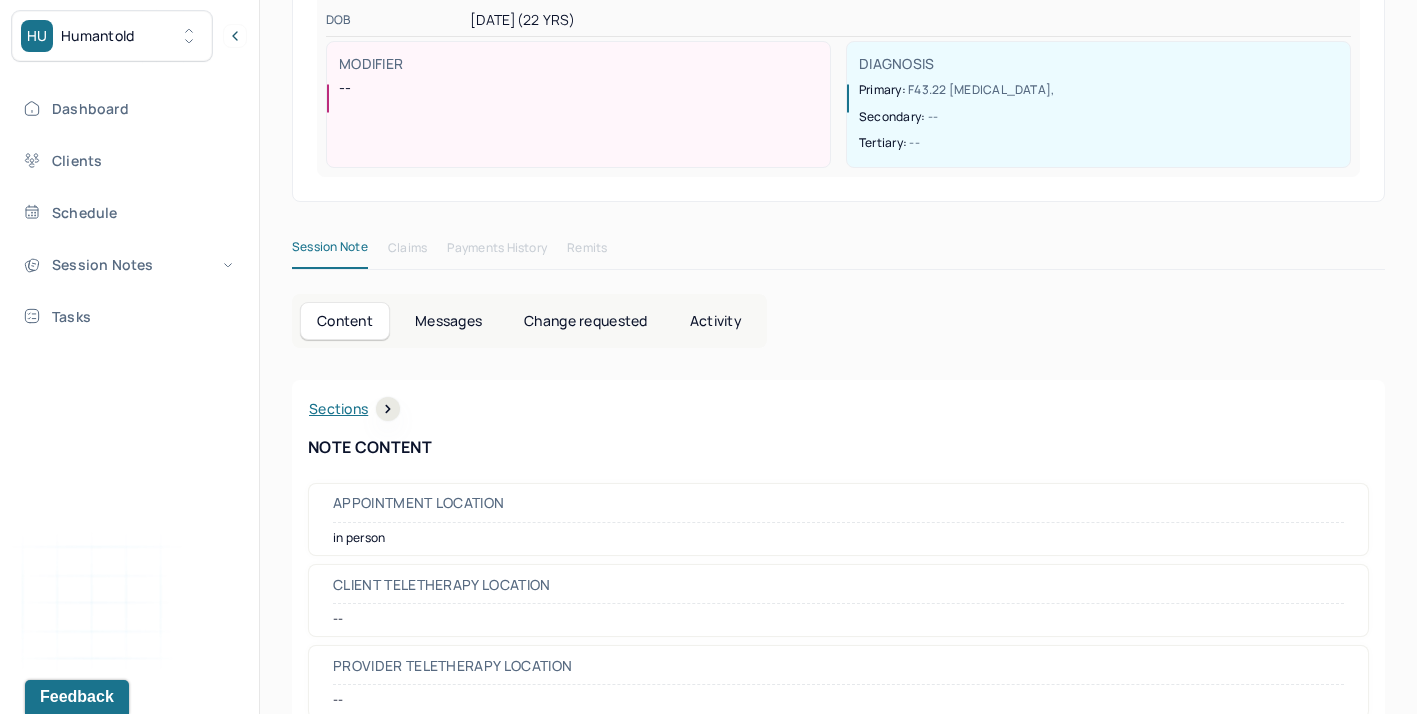 scroll, scrollTop: 0, scrollLeft: 0, axis: both 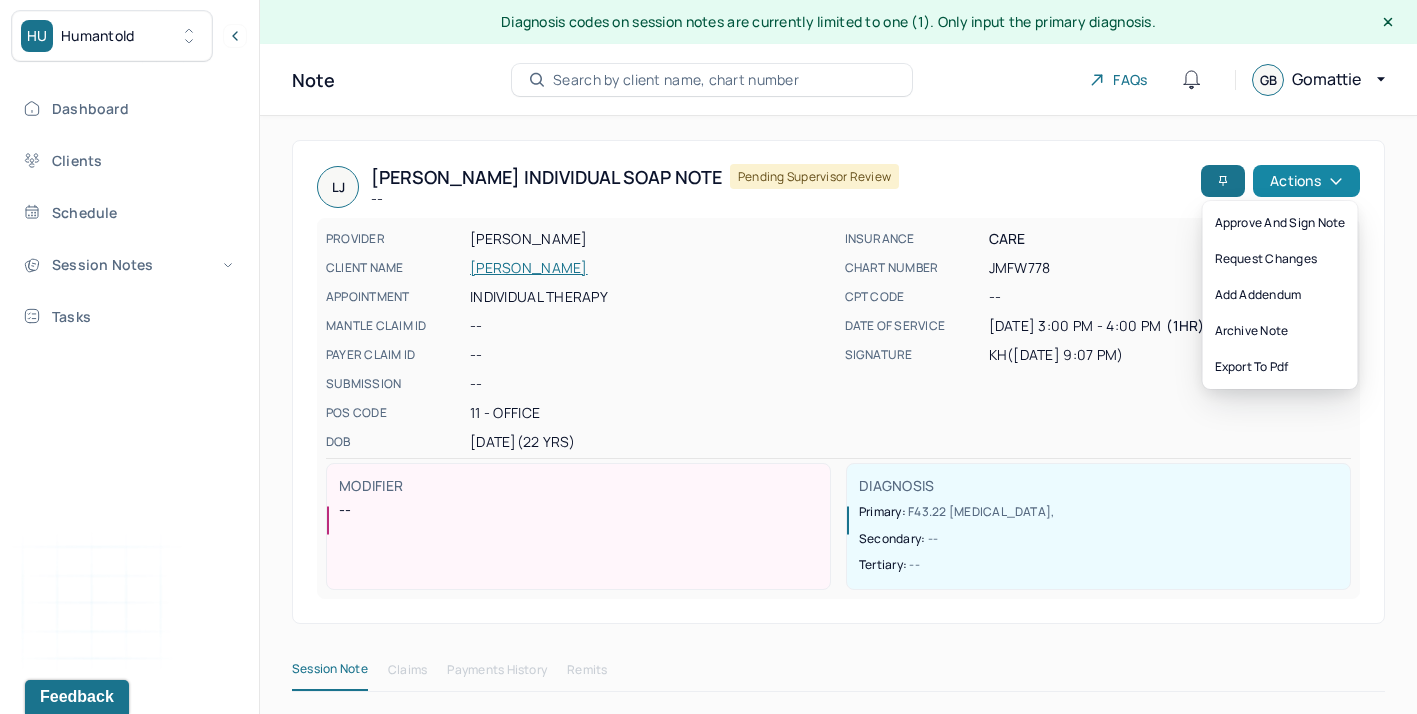 click on "Actions" at bounding box center [1306, 181] 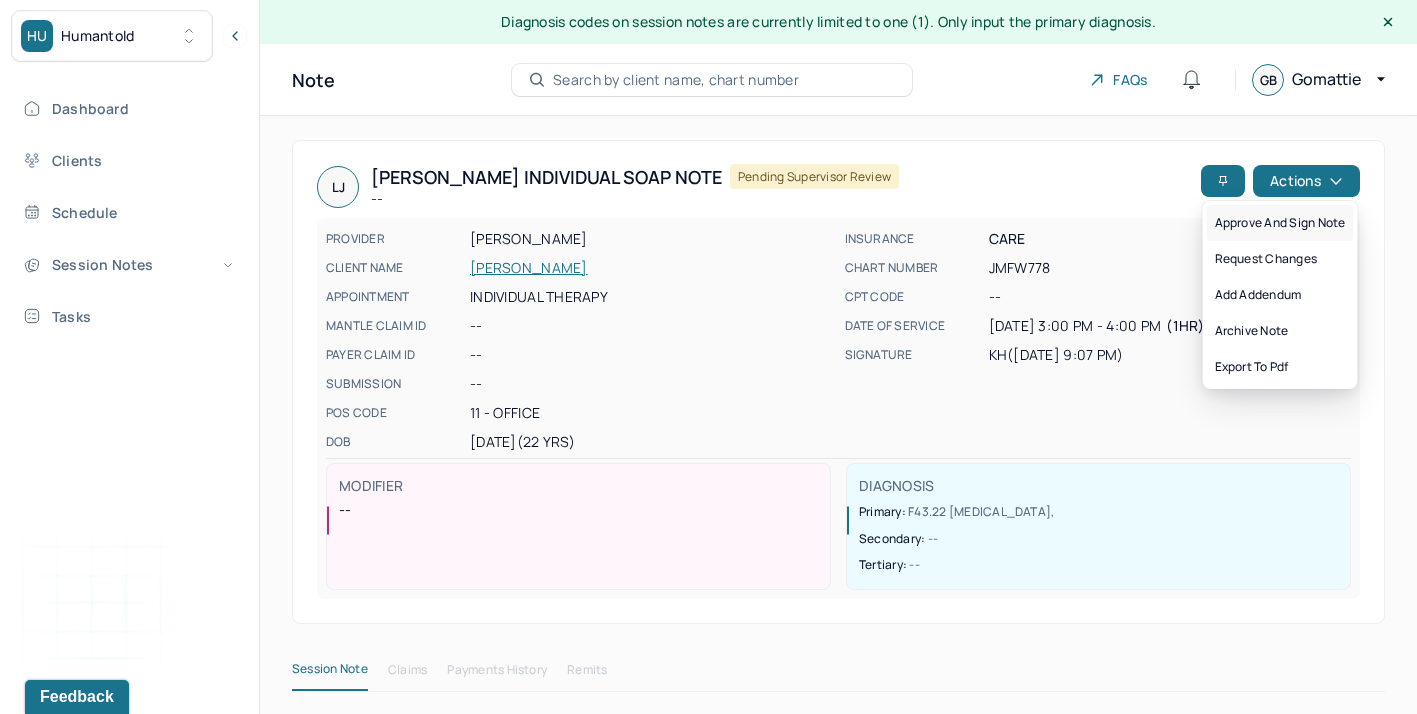 click on "Approve and sign note" at bounding box center (1280, 223) 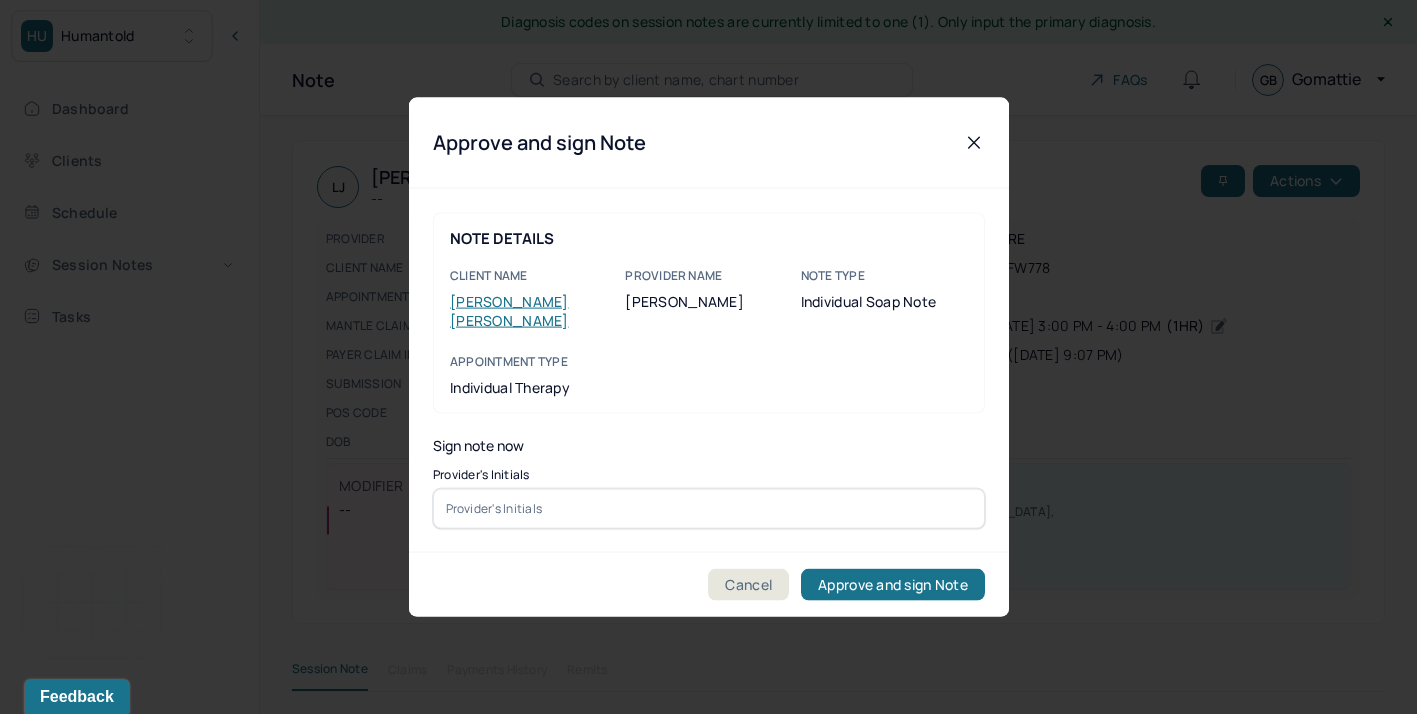 click at bounding box center (709, 508) 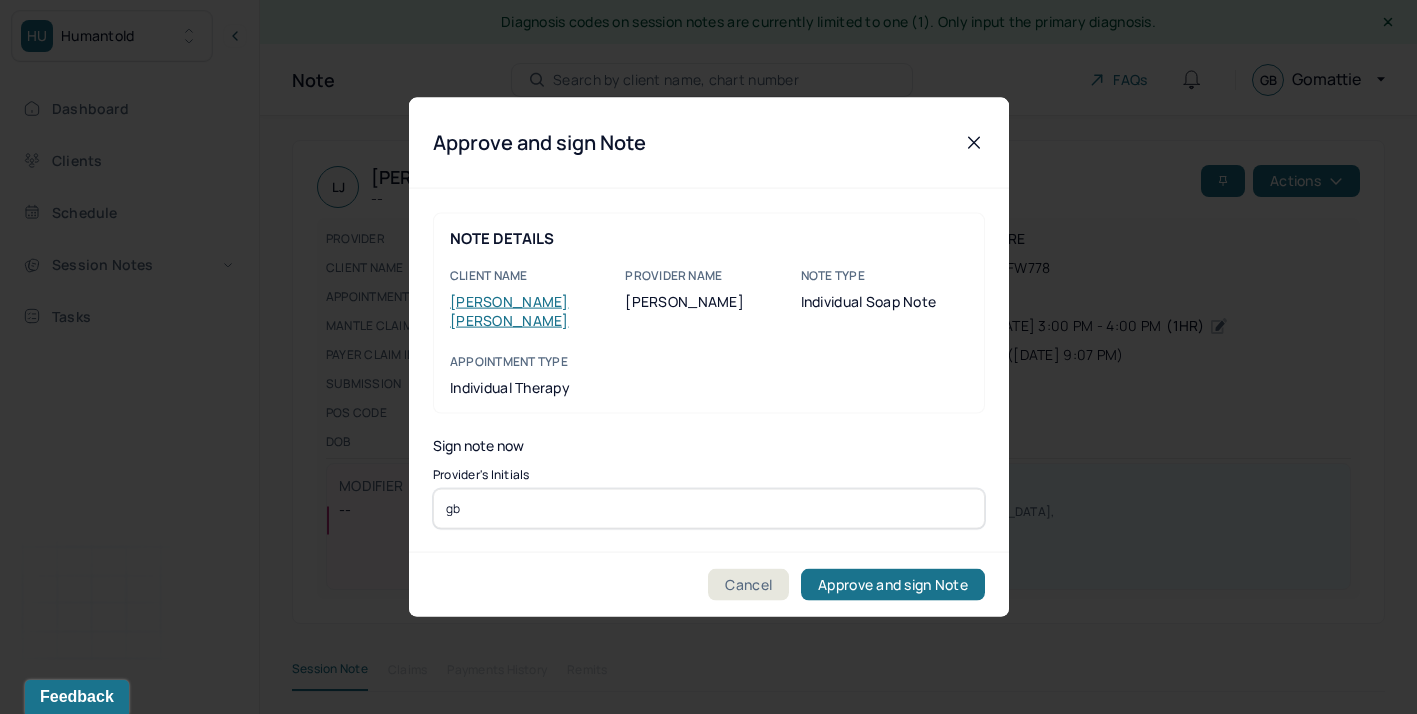 type on "gb" 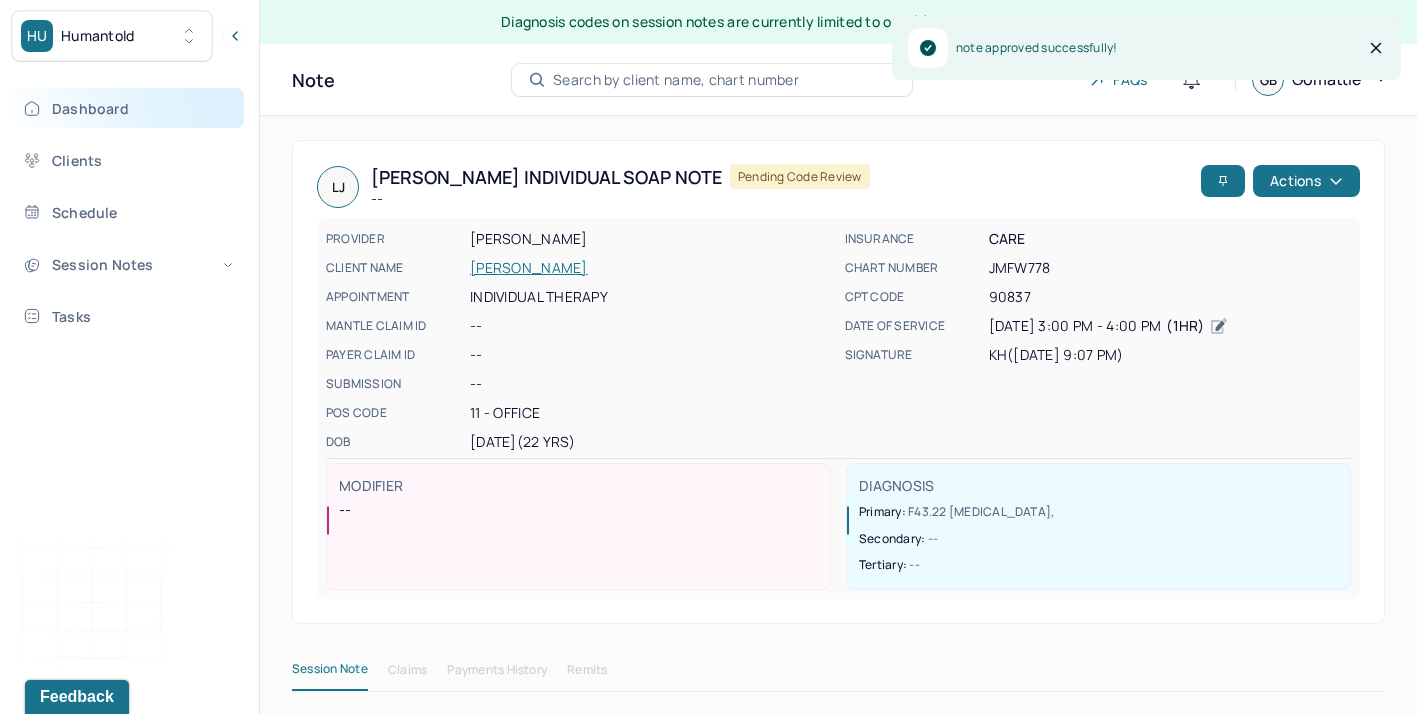 click on "Dashboard" at bounding box center (128, 108) 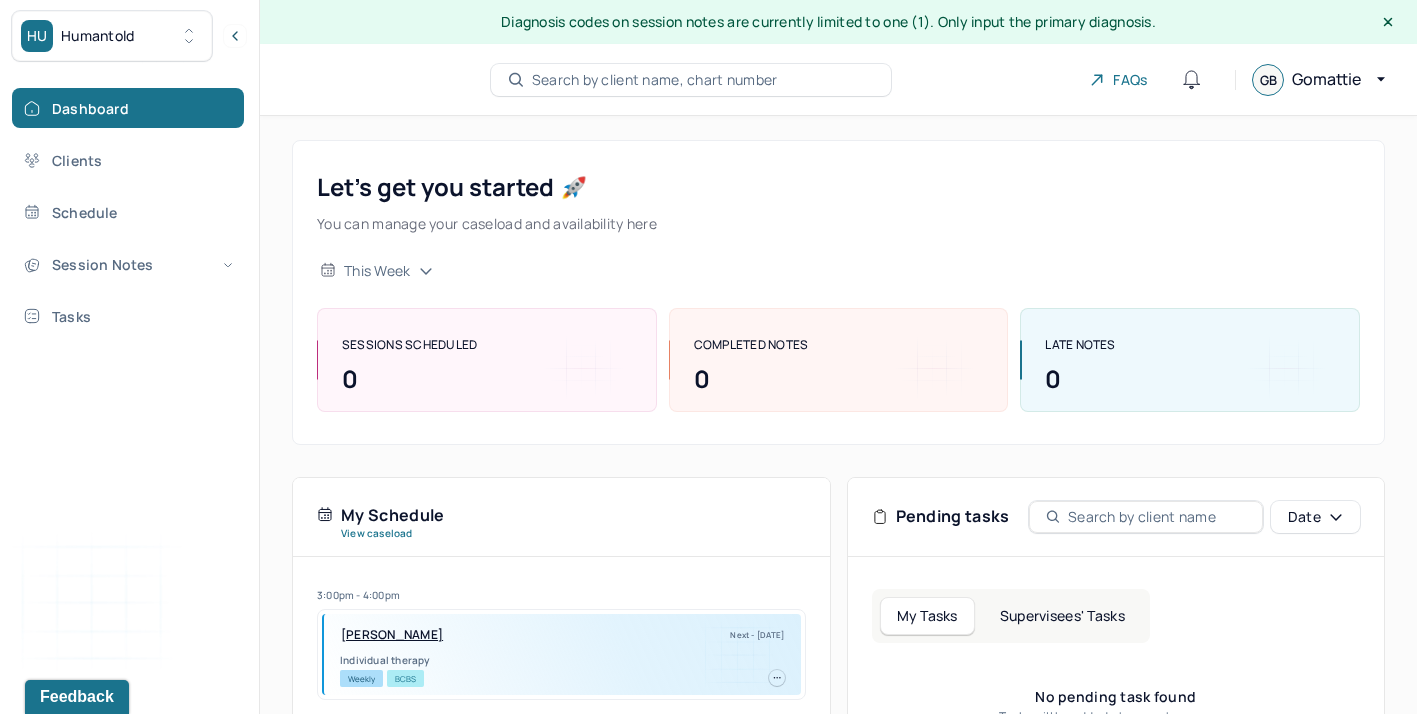 click on "Supervisees' Tasks" at bounding box center (1062, 616) 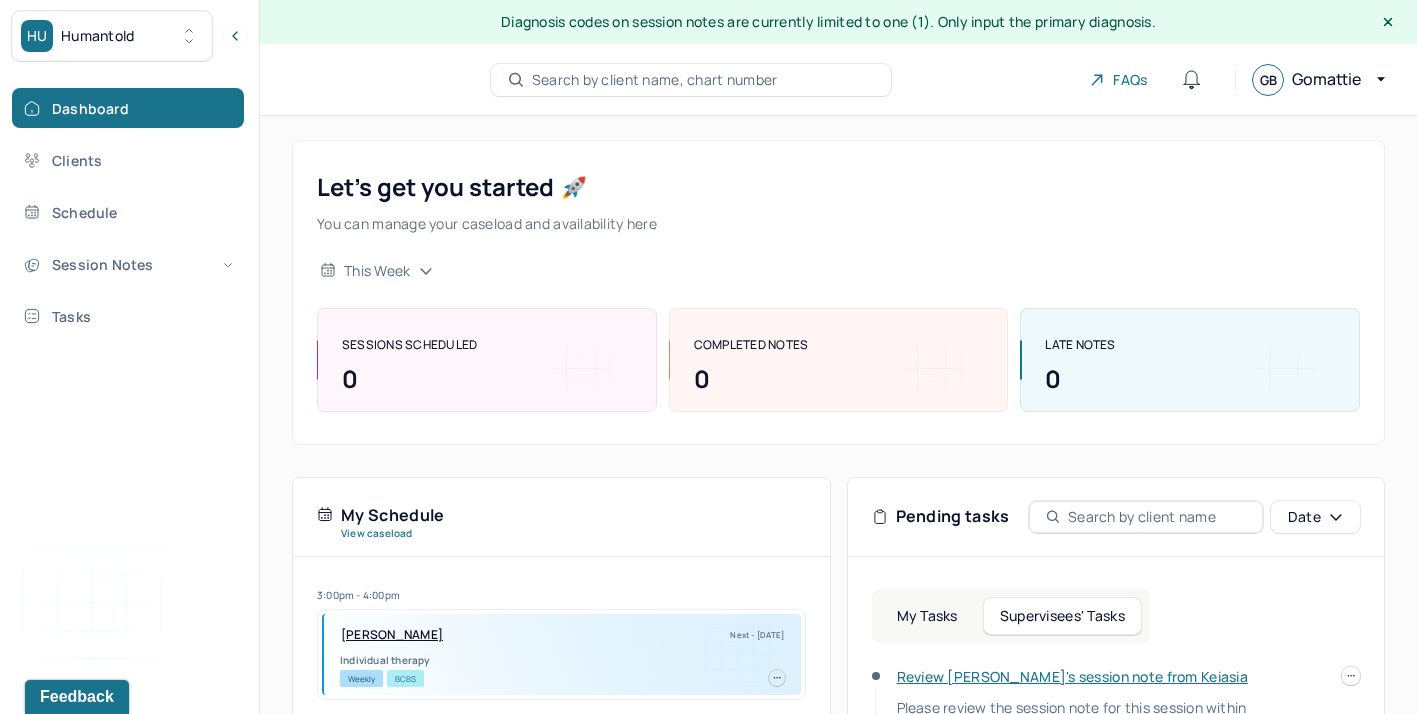 scroll, scrollTop: 168, scrollLeft: 0, axis: vertical 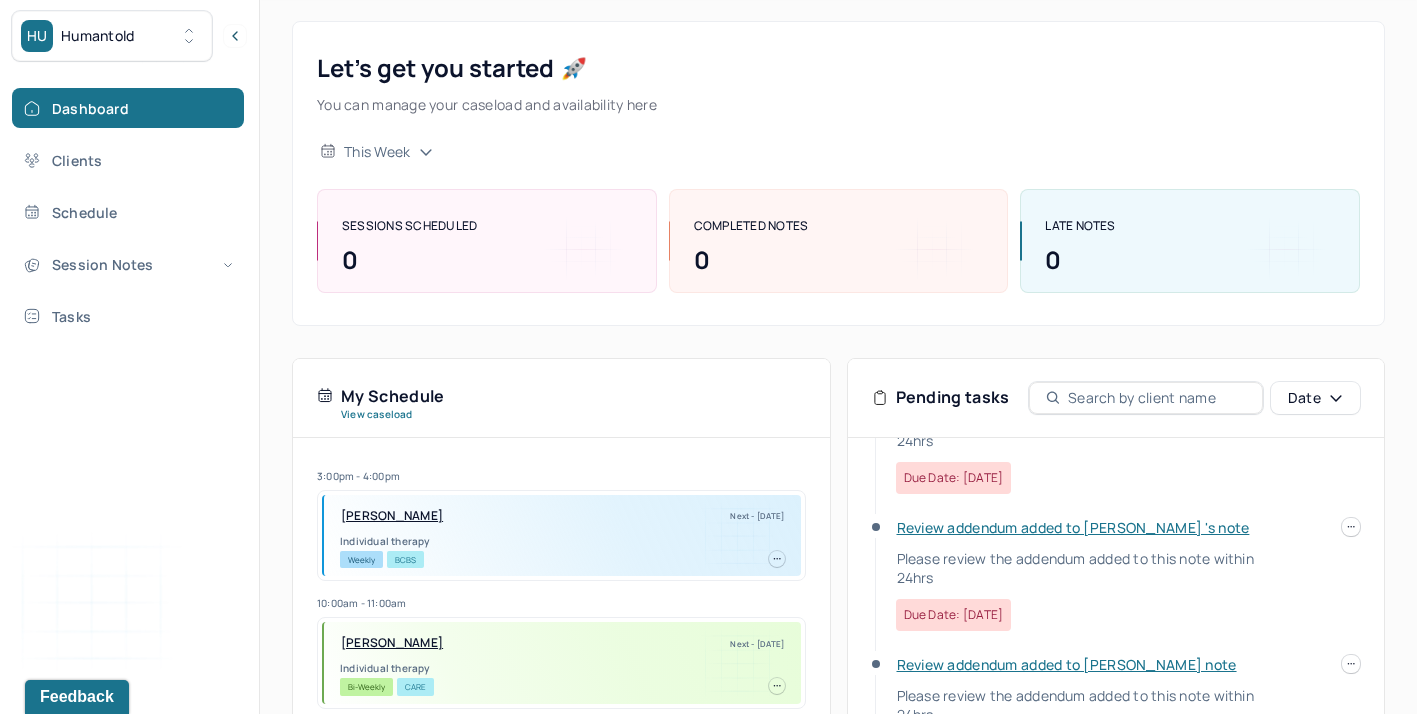 click on "Review addendum added to [PERSON_NAME] 's note" at bounding box center [1073, 527] 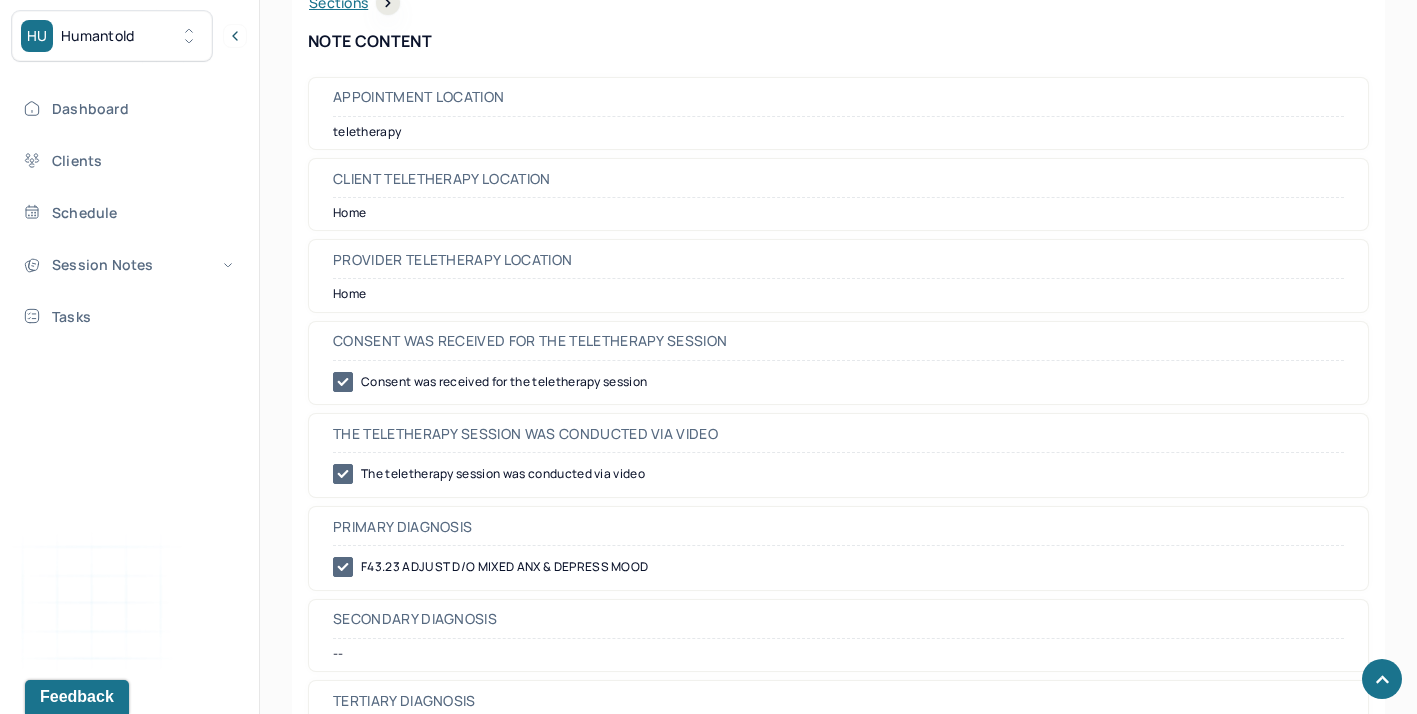 scroll, scrollTop: 0, scrollLeft: 0, axis: both 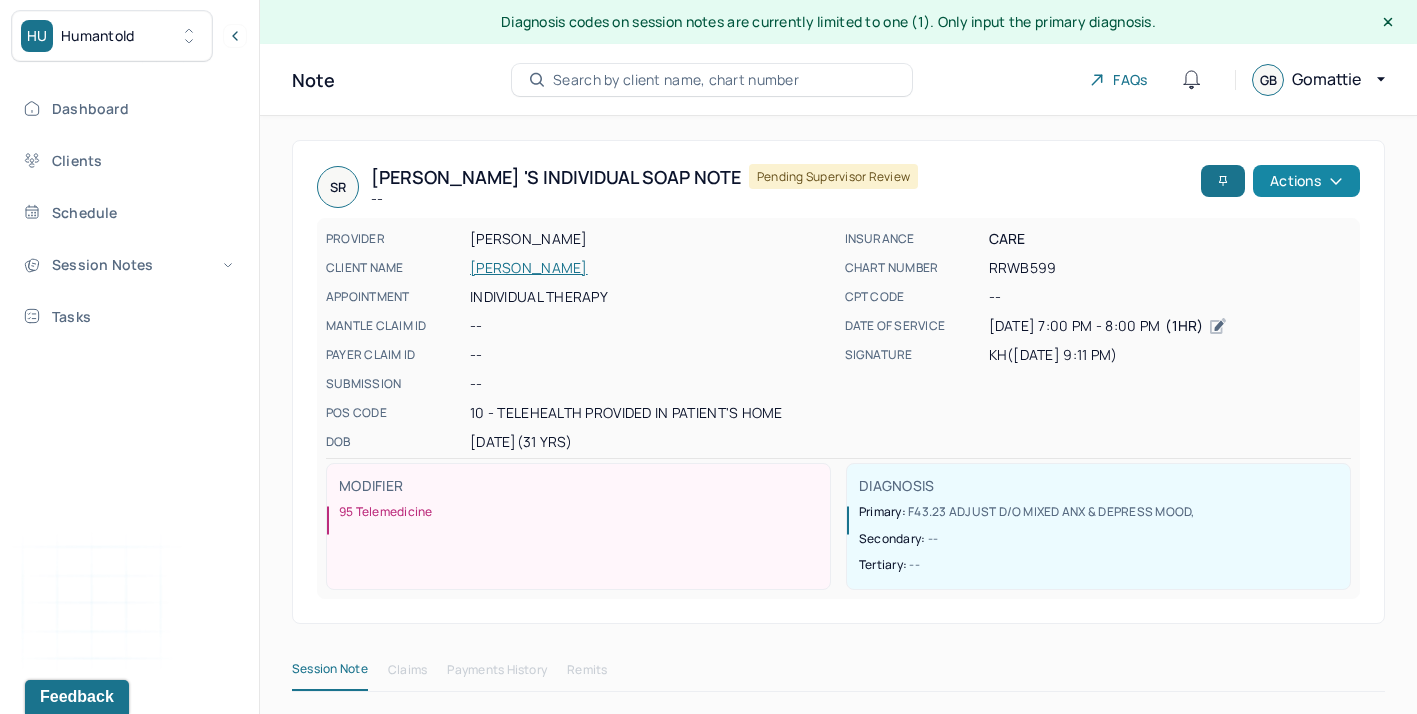click 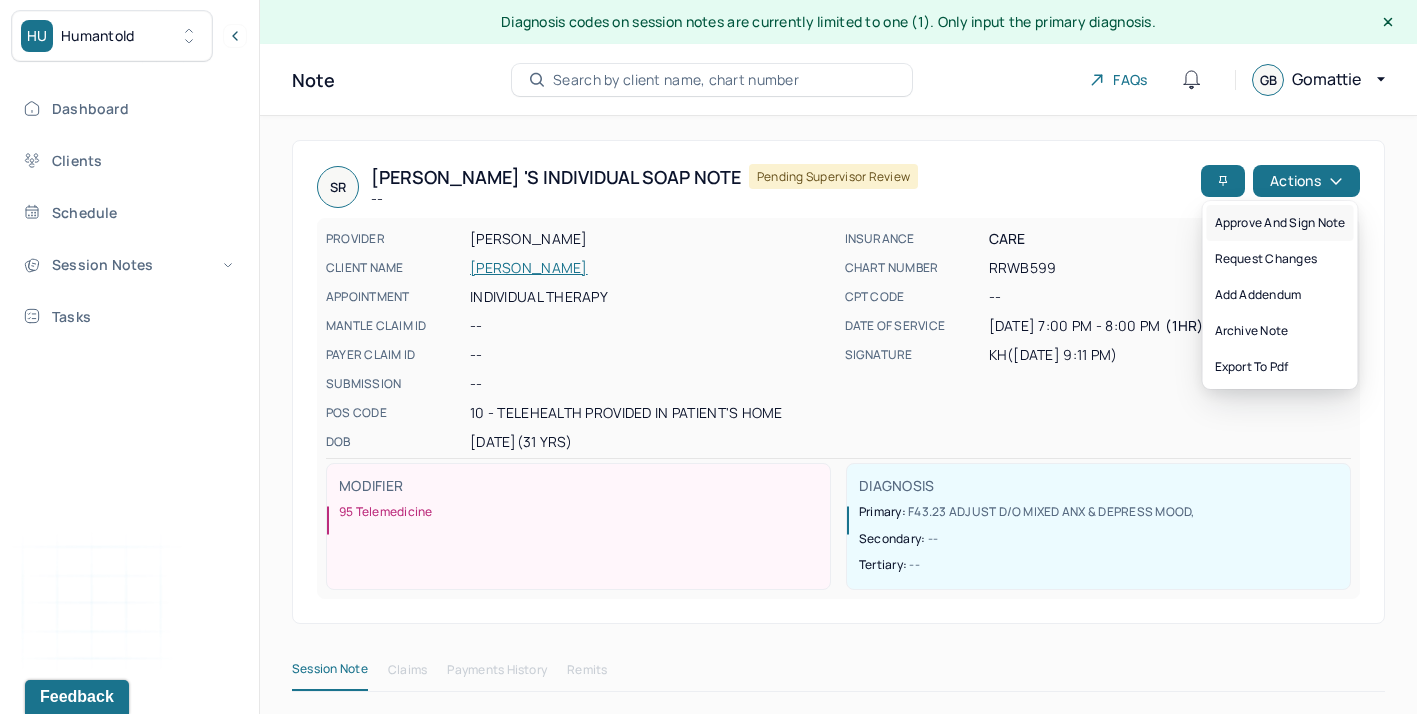 click on "Approve and sign note" at bounding box center [1280, 223] 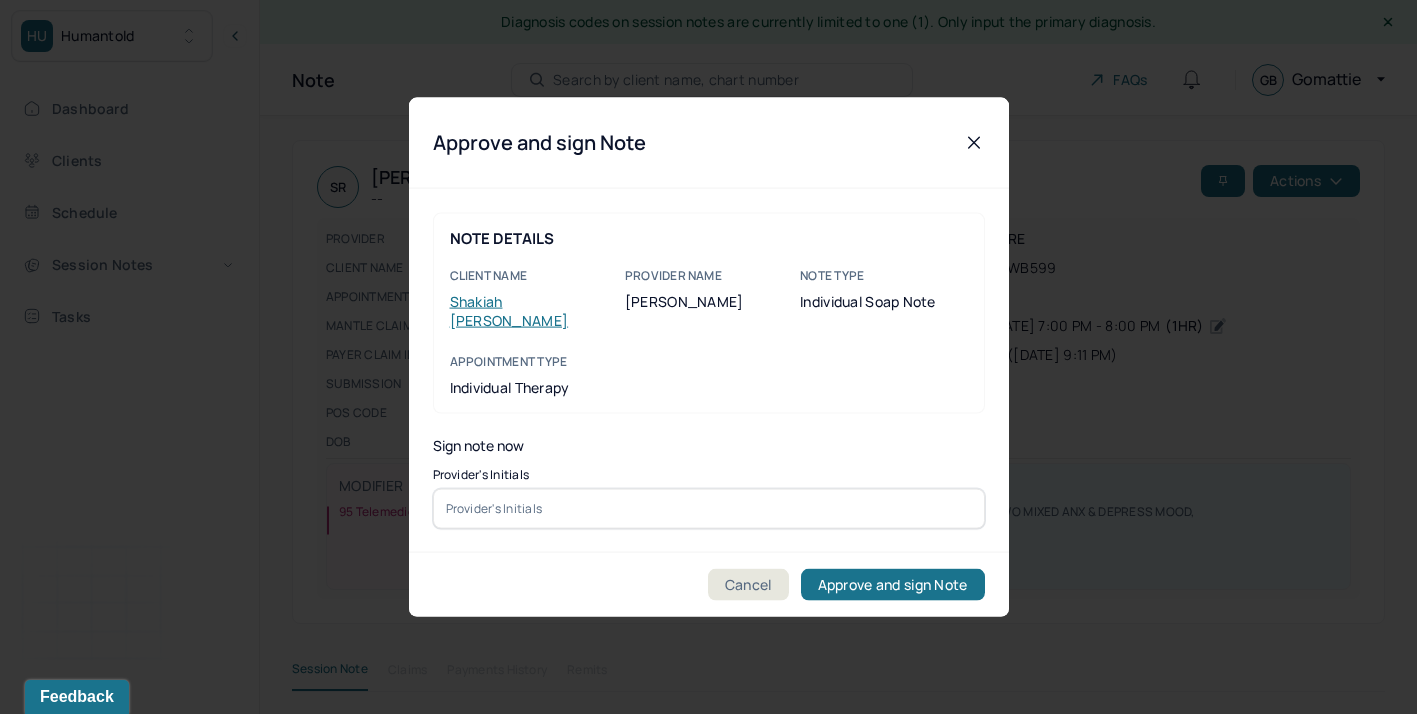 click at bounding box center [709, 508] 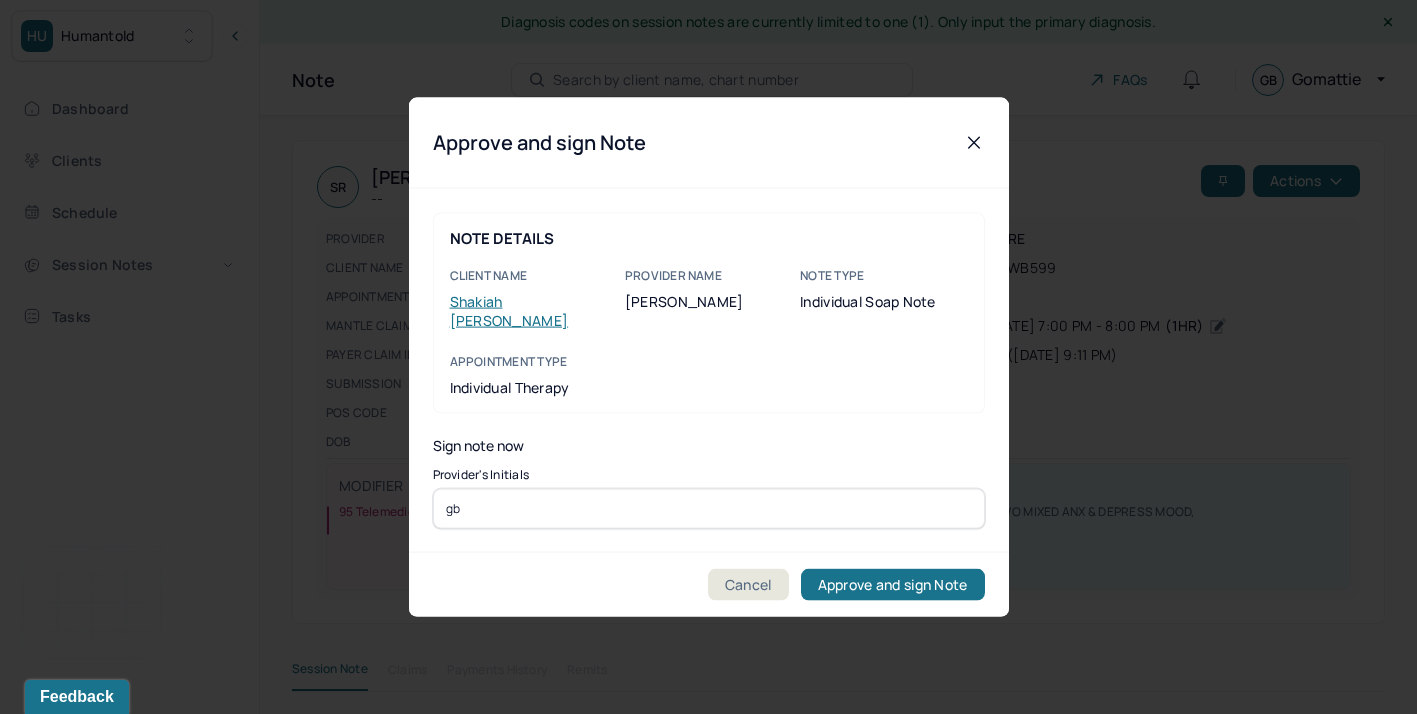 type on "gb" 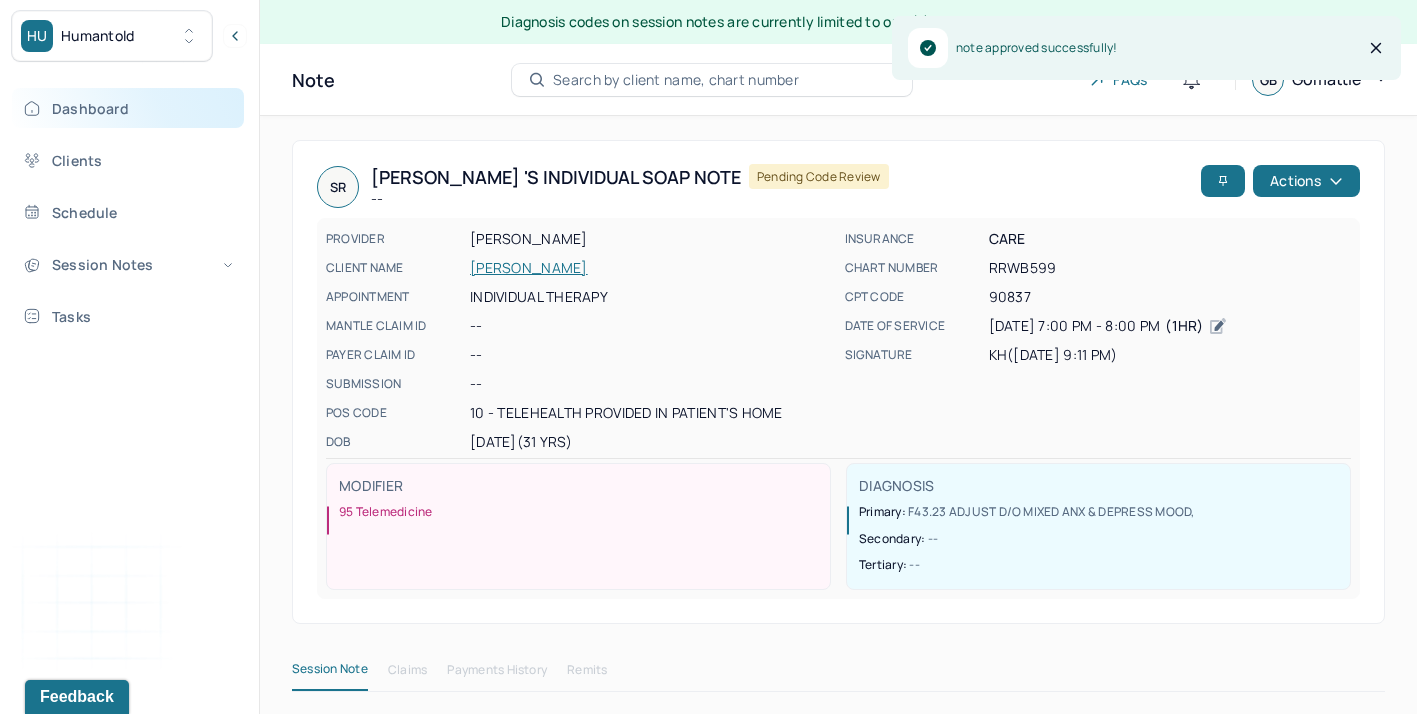 click on "Dashboard" at bounding box center (128, 108) 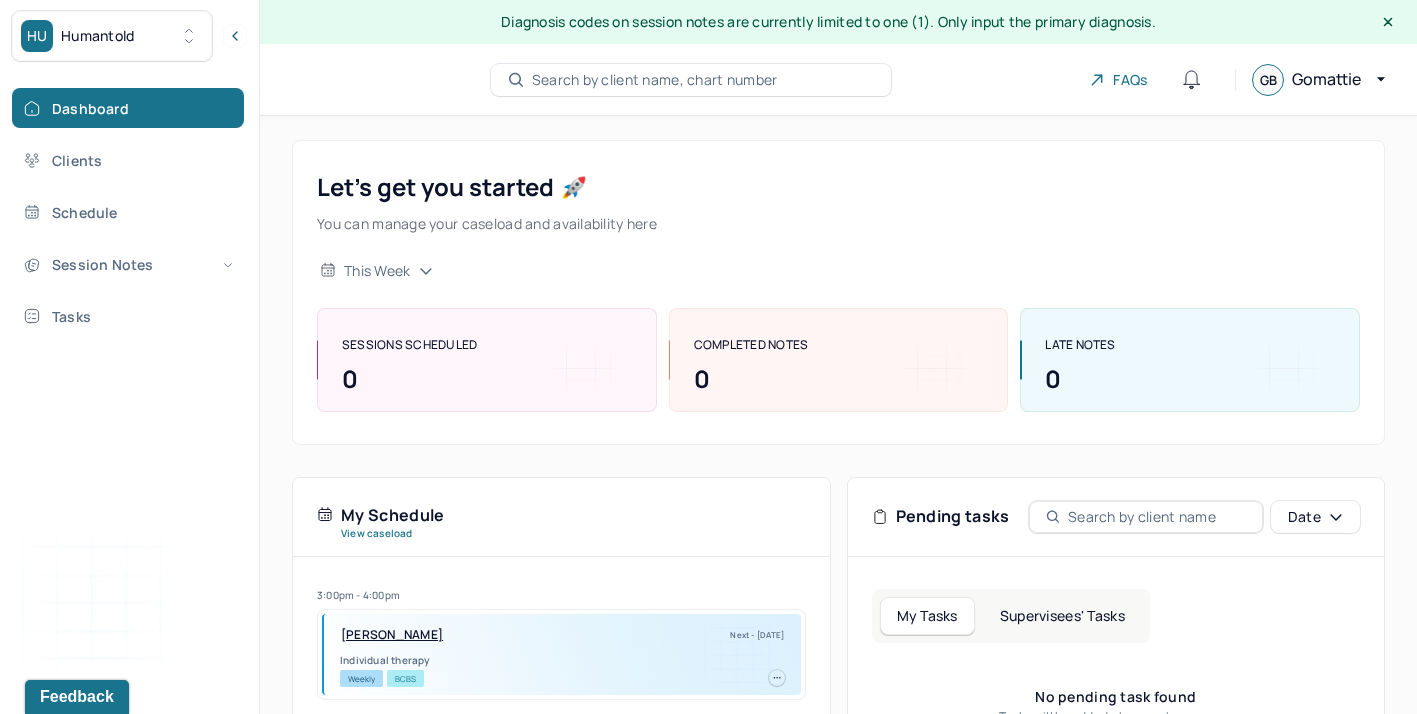 click on "Supervisees' Tasks" at bounding box center [1062, 616] 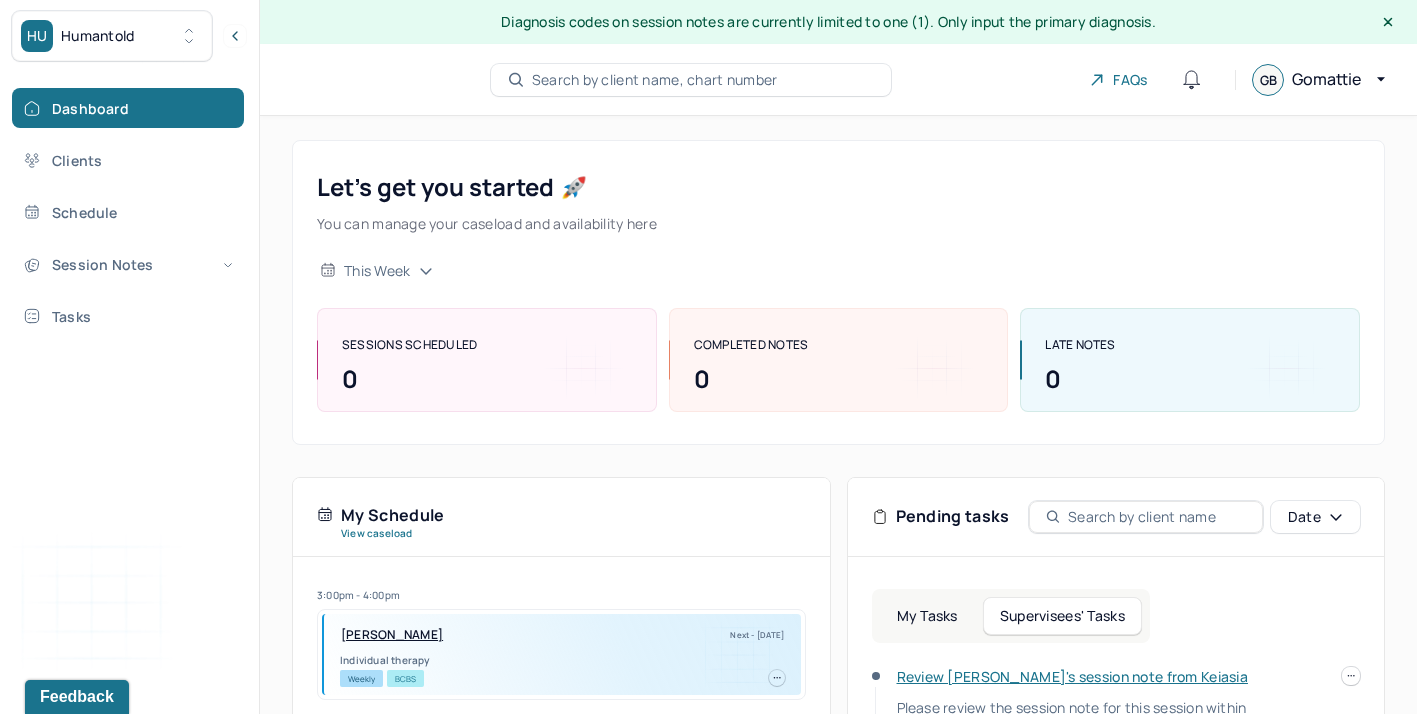 scroll, scrollTop: 31, scrollLeft: 0, axis: vertical 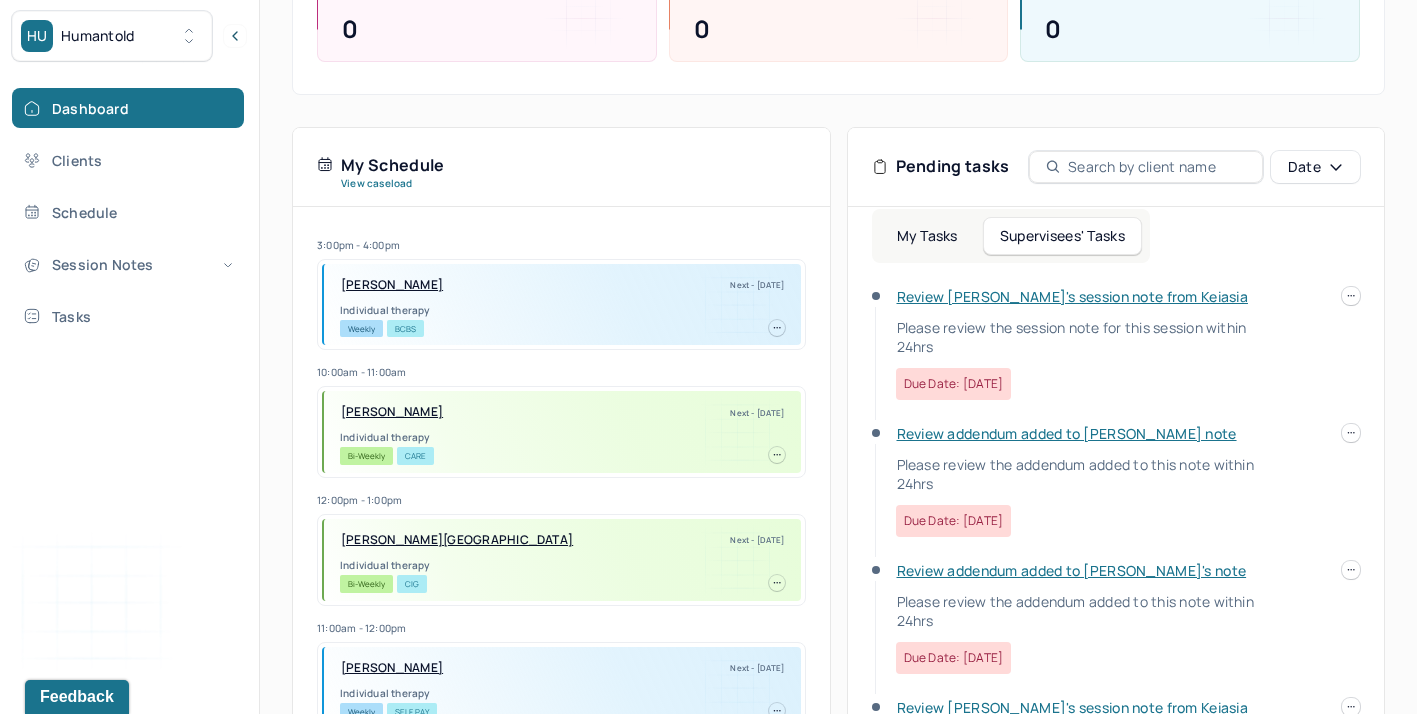 click on "Review [PERSON_NAME]'s session note from Keiasia" at bounding box center [1072, 296] 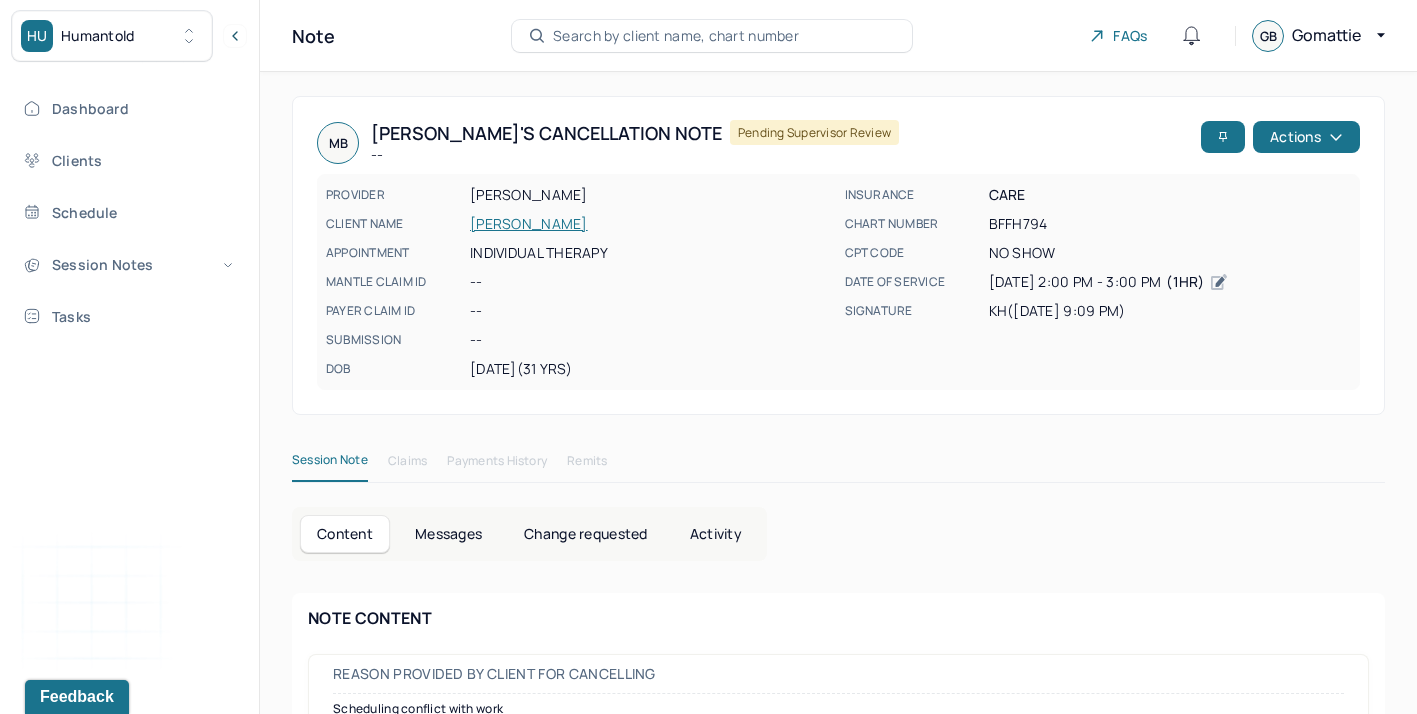 scroll, scrollTop: 35, scrollLeft: 0, axis: vertical 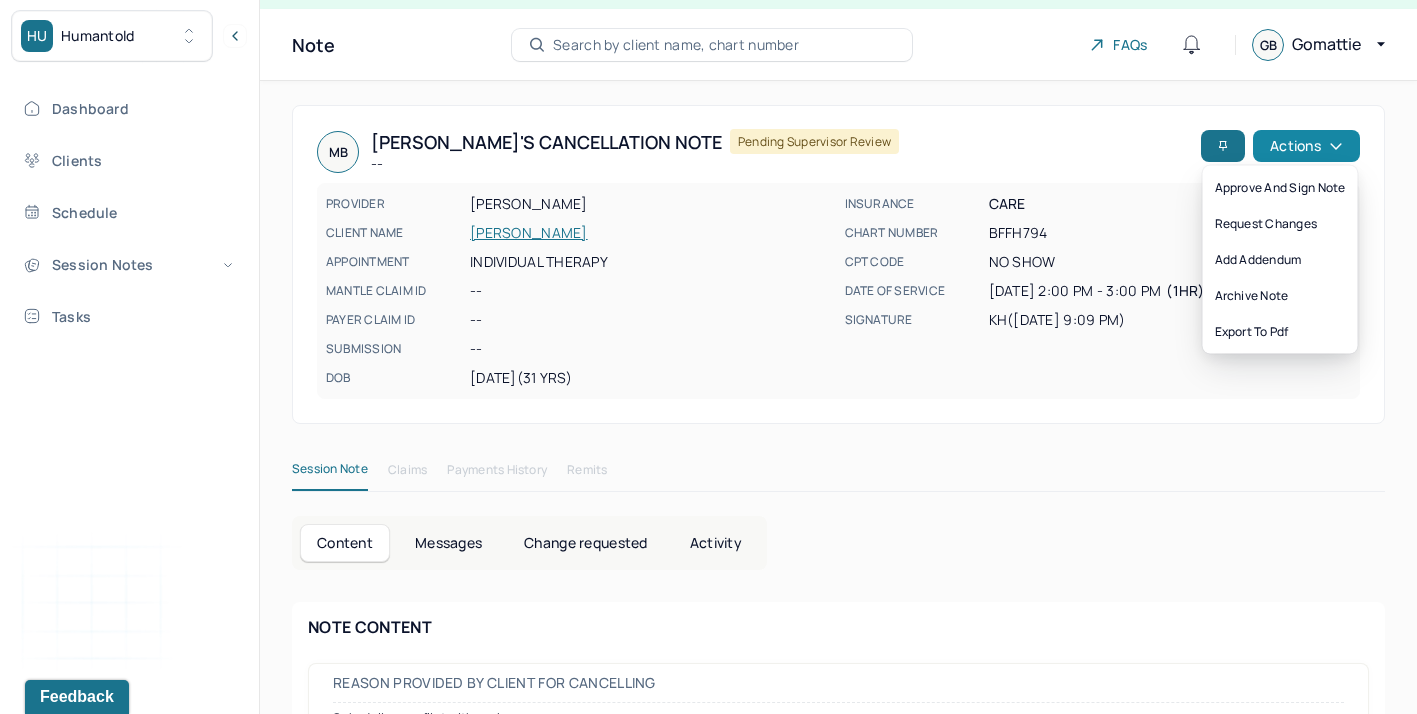 click on "Actions" at bounding box center [1306, 146] 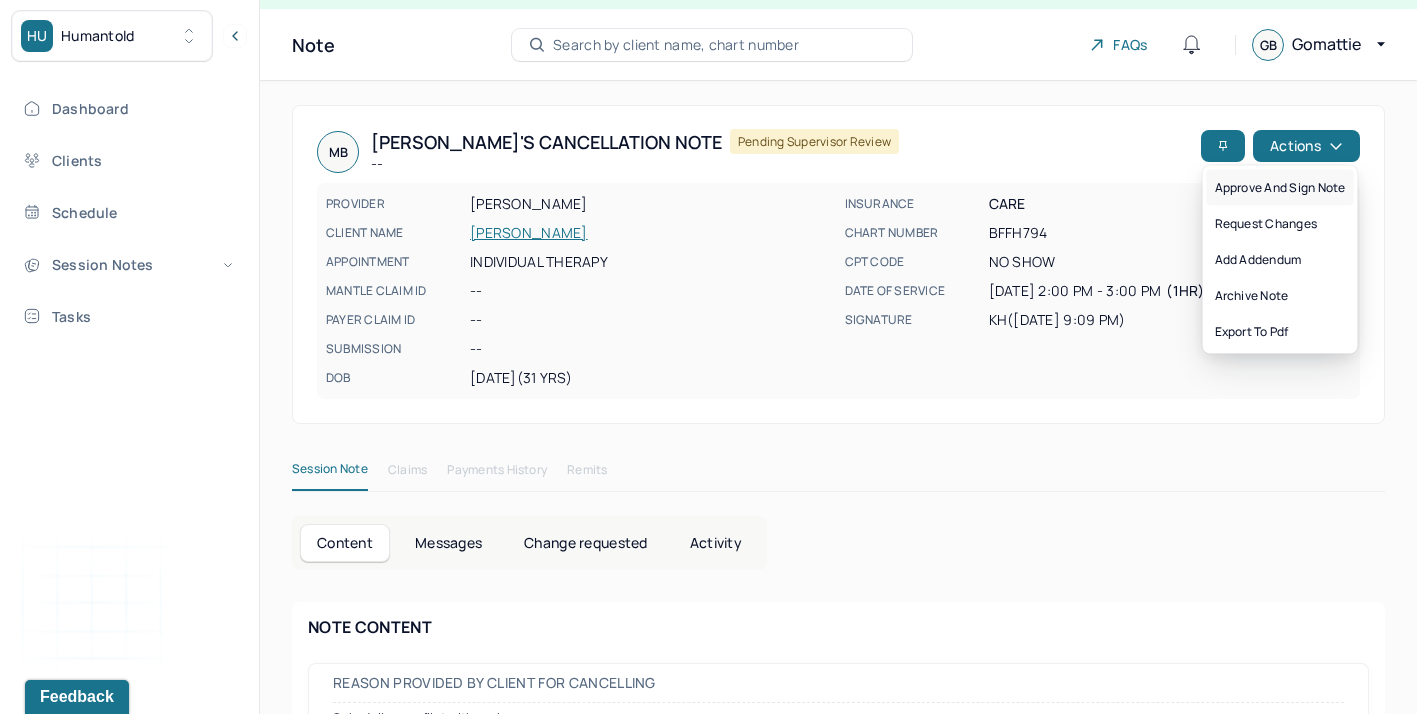 click on "Approve and sign note" at bounding box center (1280, 188) 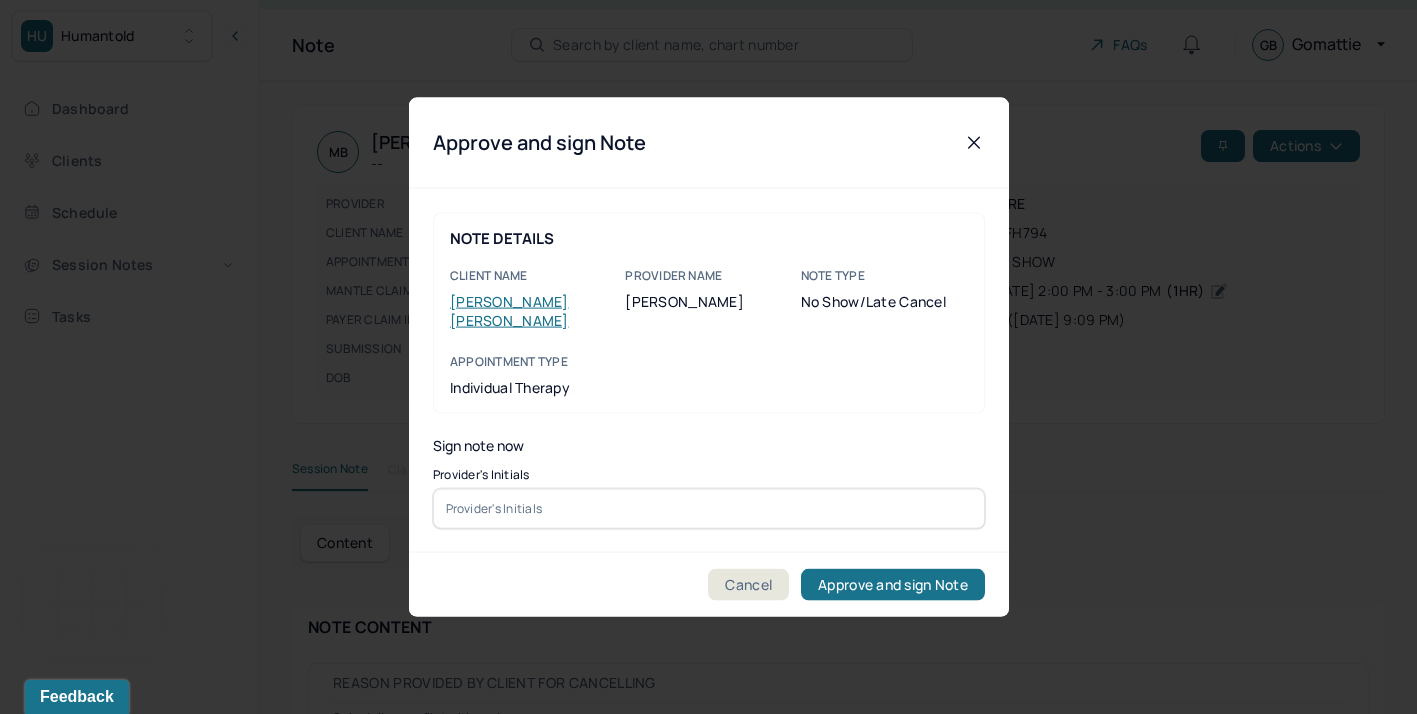 click at bounding box center [709, 508] 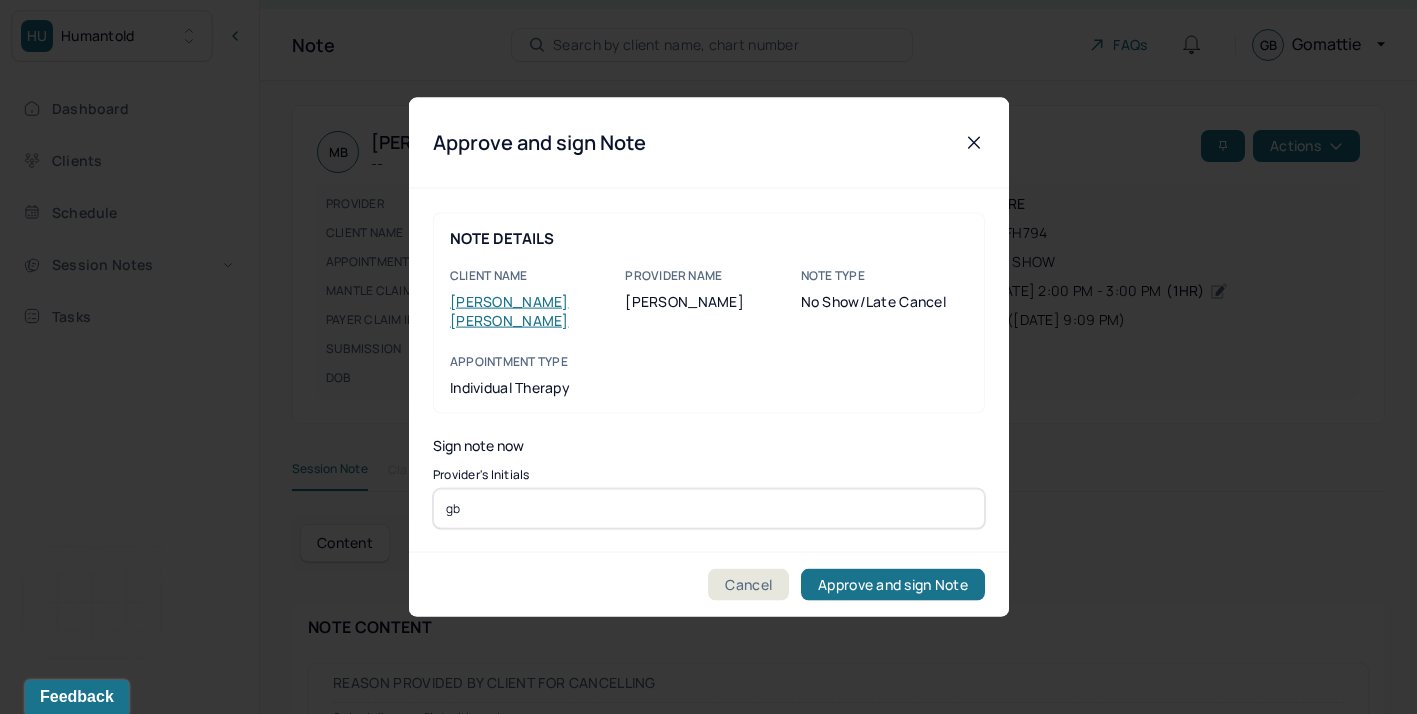 type on "gb" 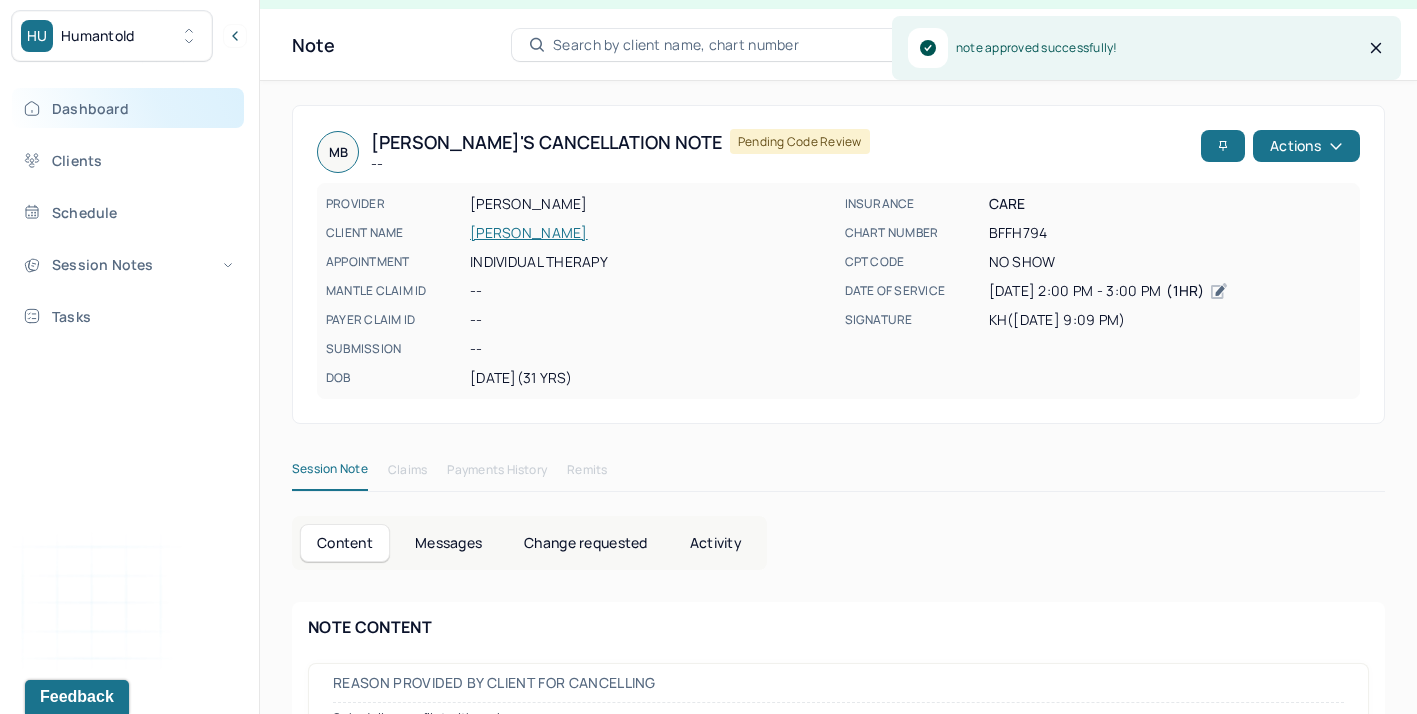 click on "Dashboard" at bounding box center (128, 108) 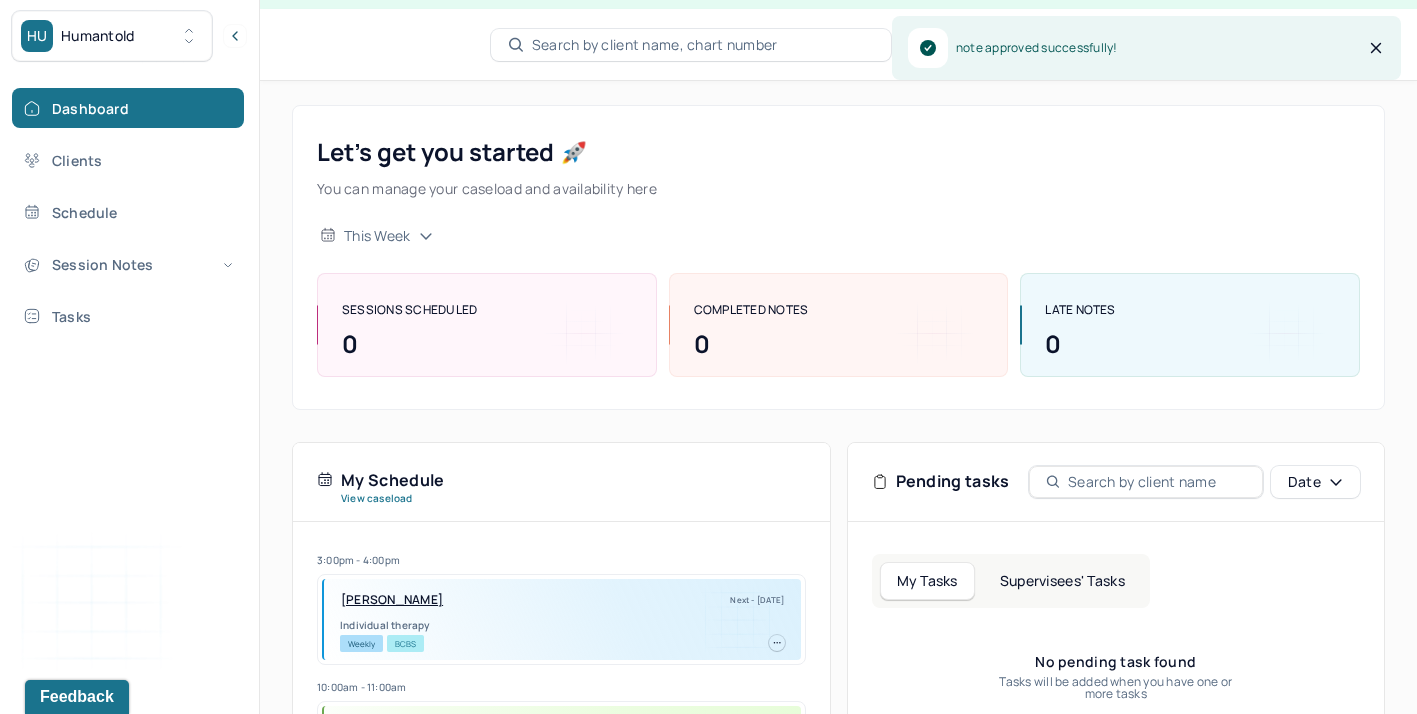 click on "My Tasks     Supervisees' Tasks" at bounding box center (1011, 581) 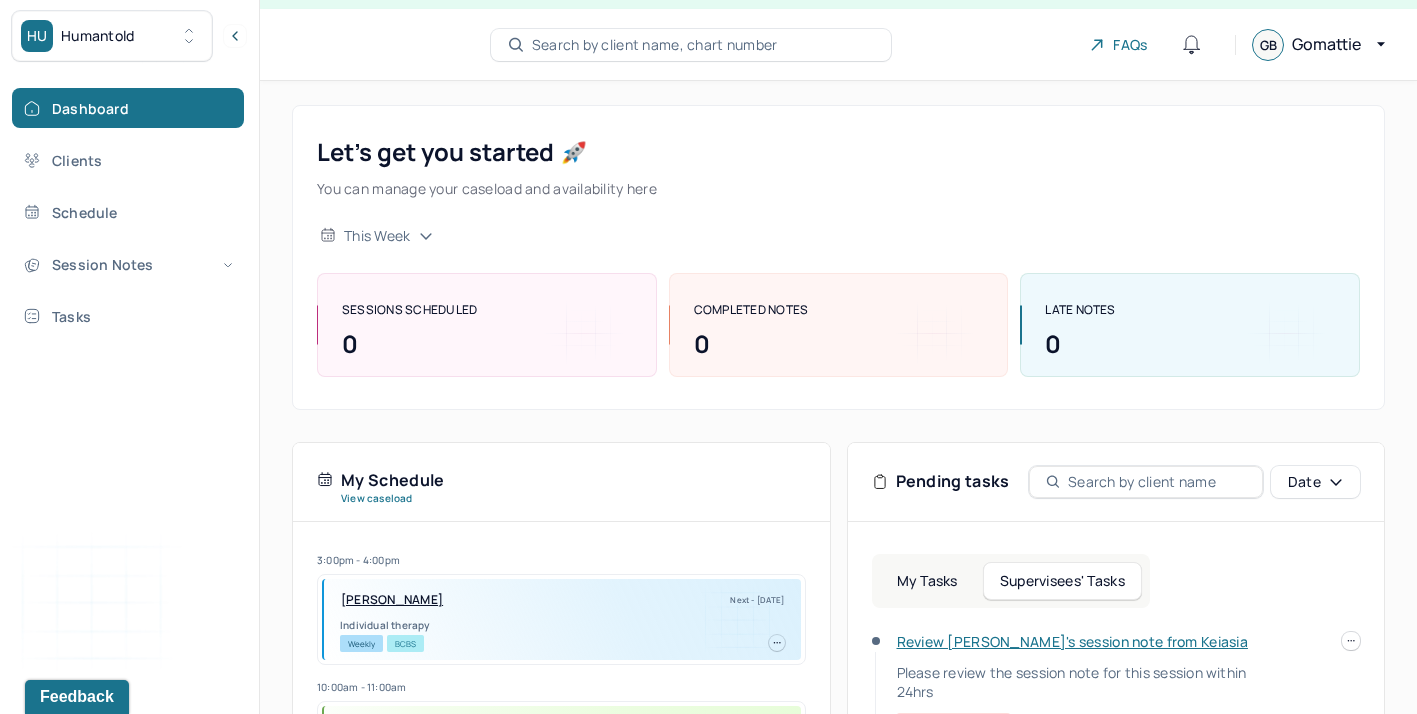 scroll, scrollTop: 31, scrollLeft: 0, axis: vertical 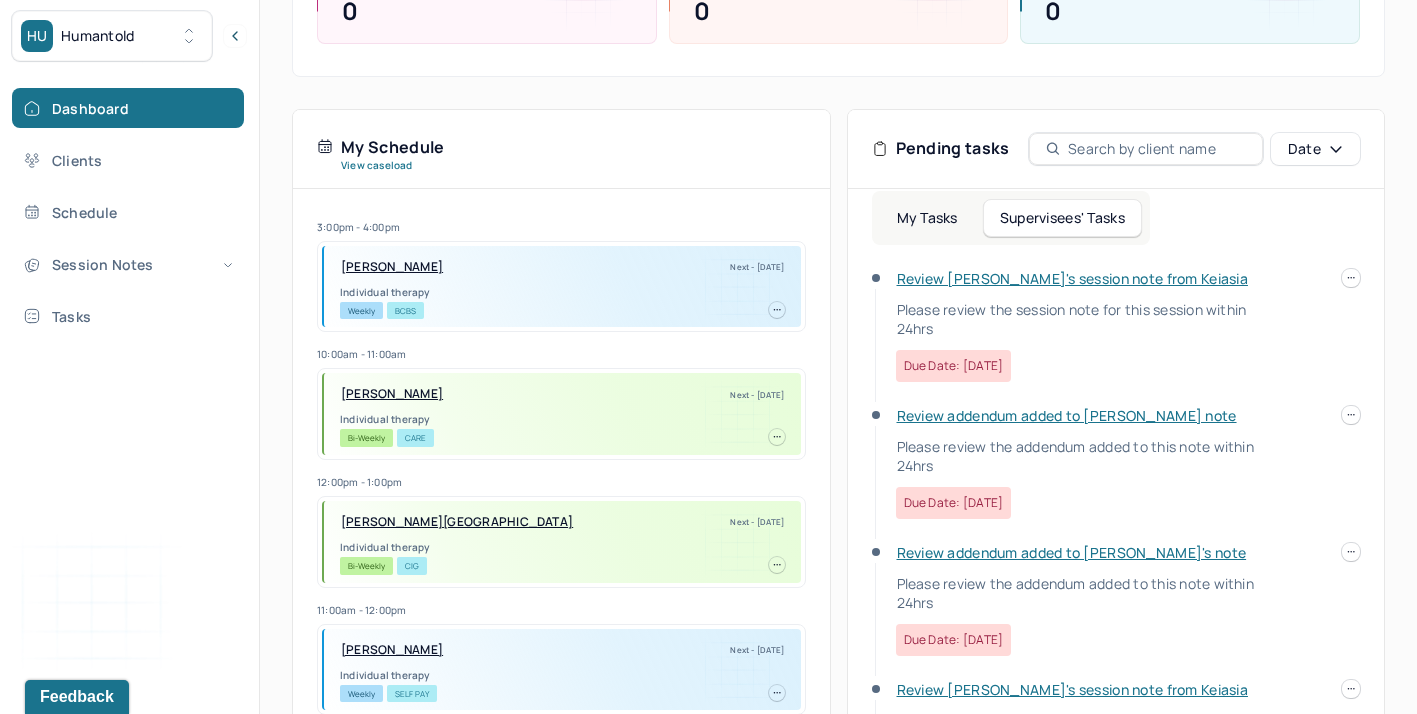 click on "Review addendum added to [PERSON_NAME] note" at bounding box center (1067, 415) 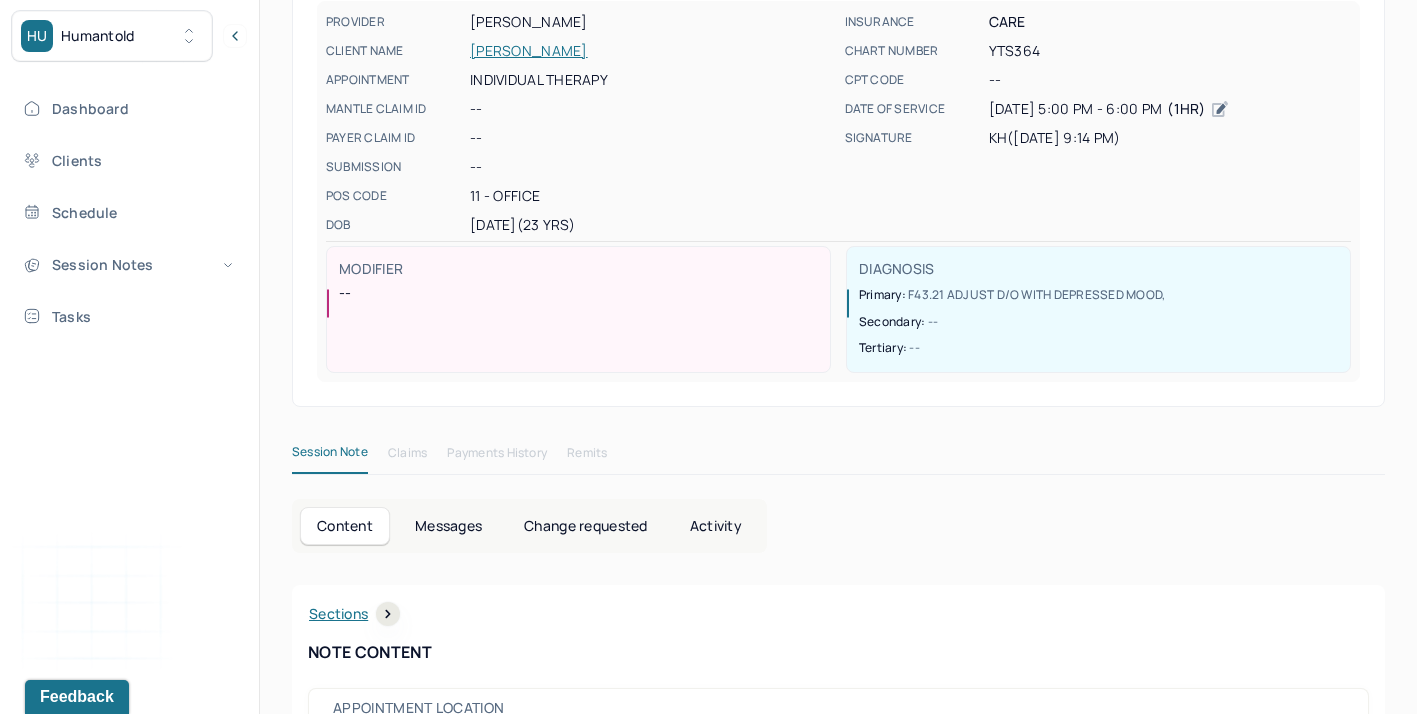 scroll, scrollTop: 0, scrollLeft: 0, axis: both 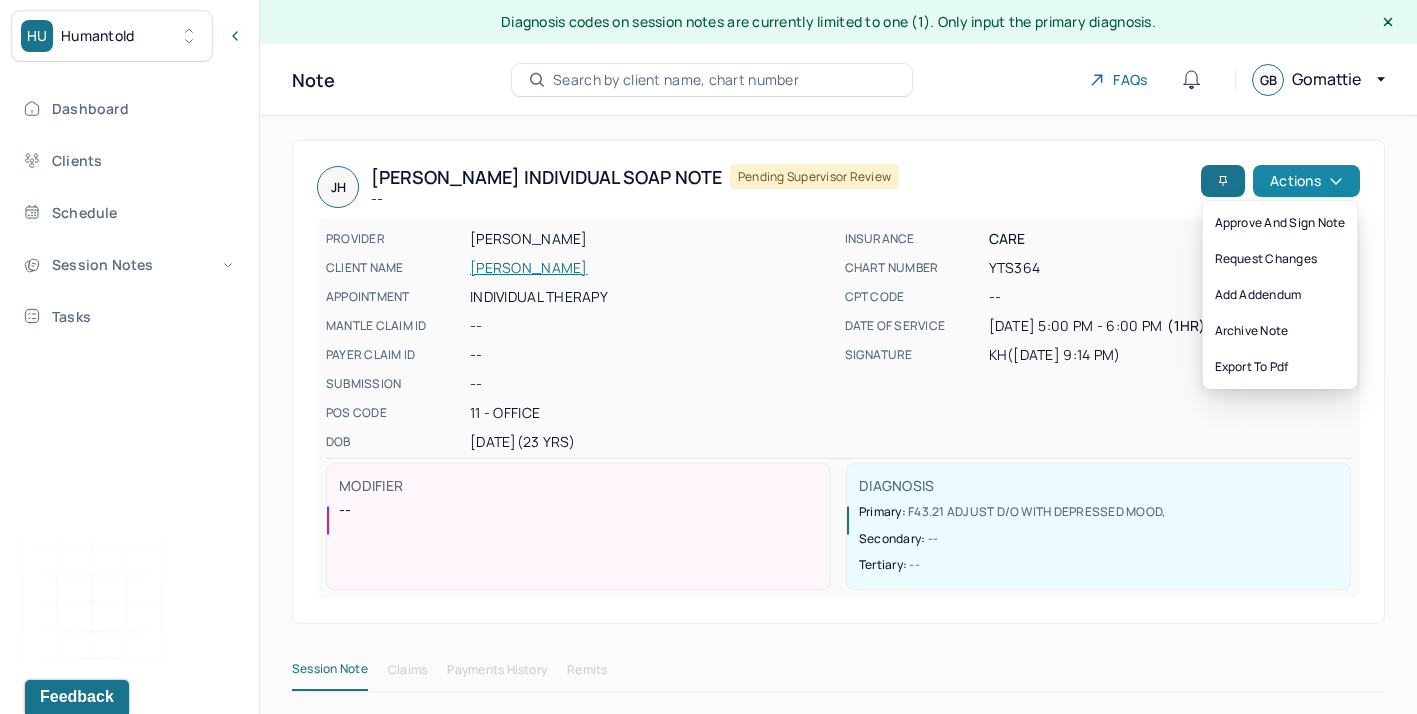 click on "Actions" at bounding box center (1306, 181) 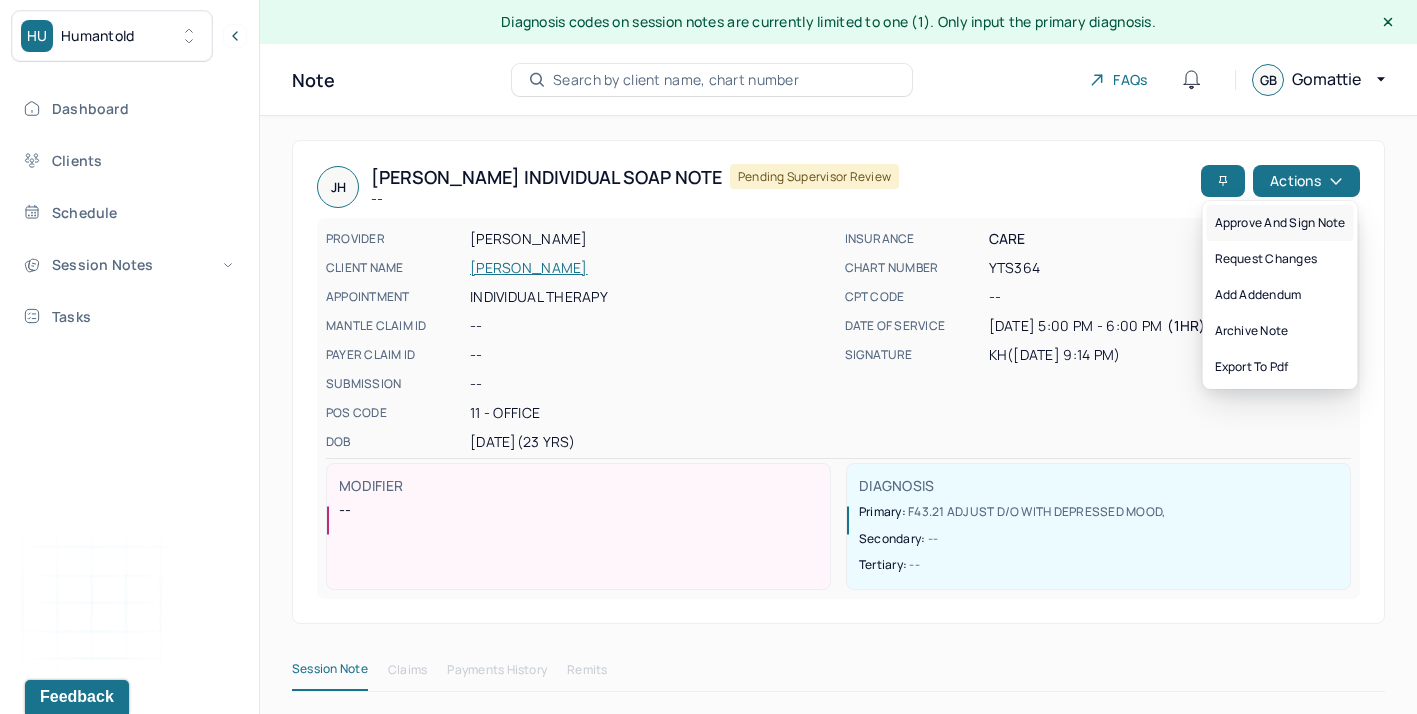 click on "Approve and sign note" at bounding box center [1280, 223] 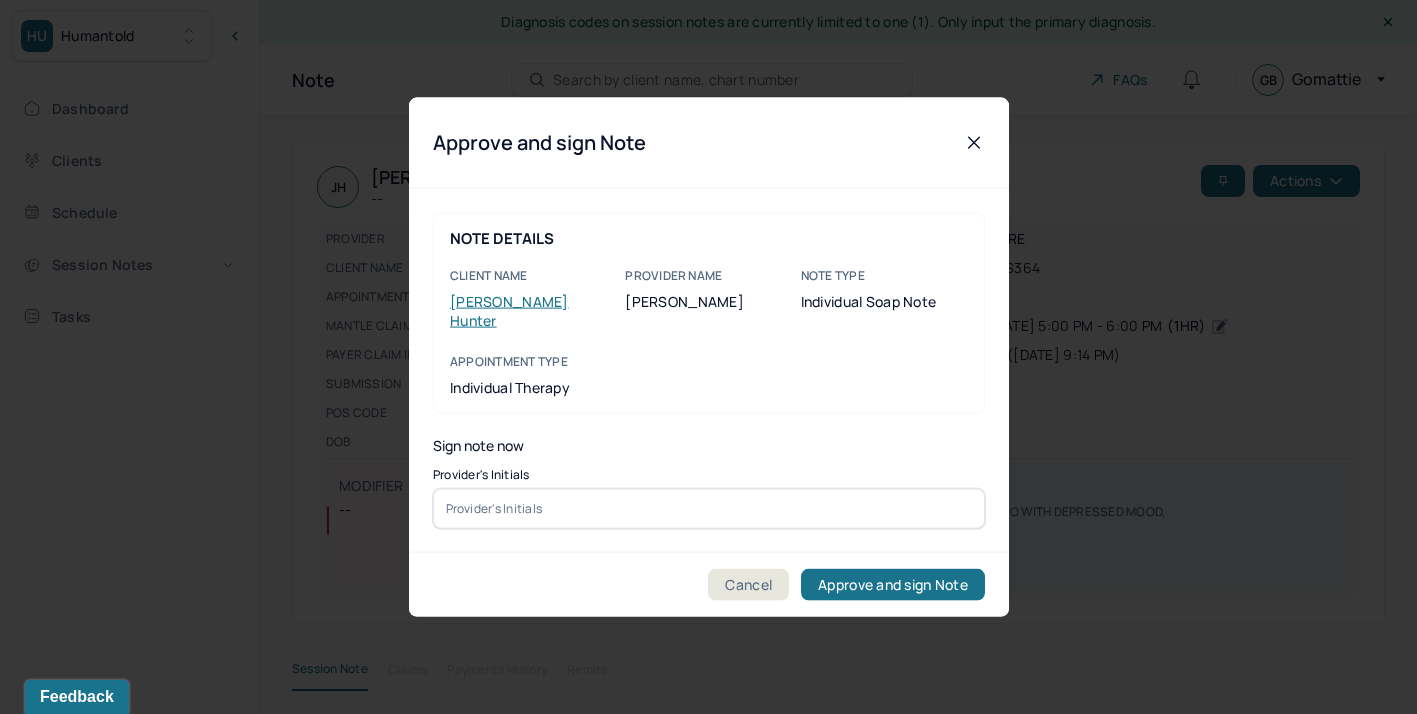 click at bounding box center (709, 508) 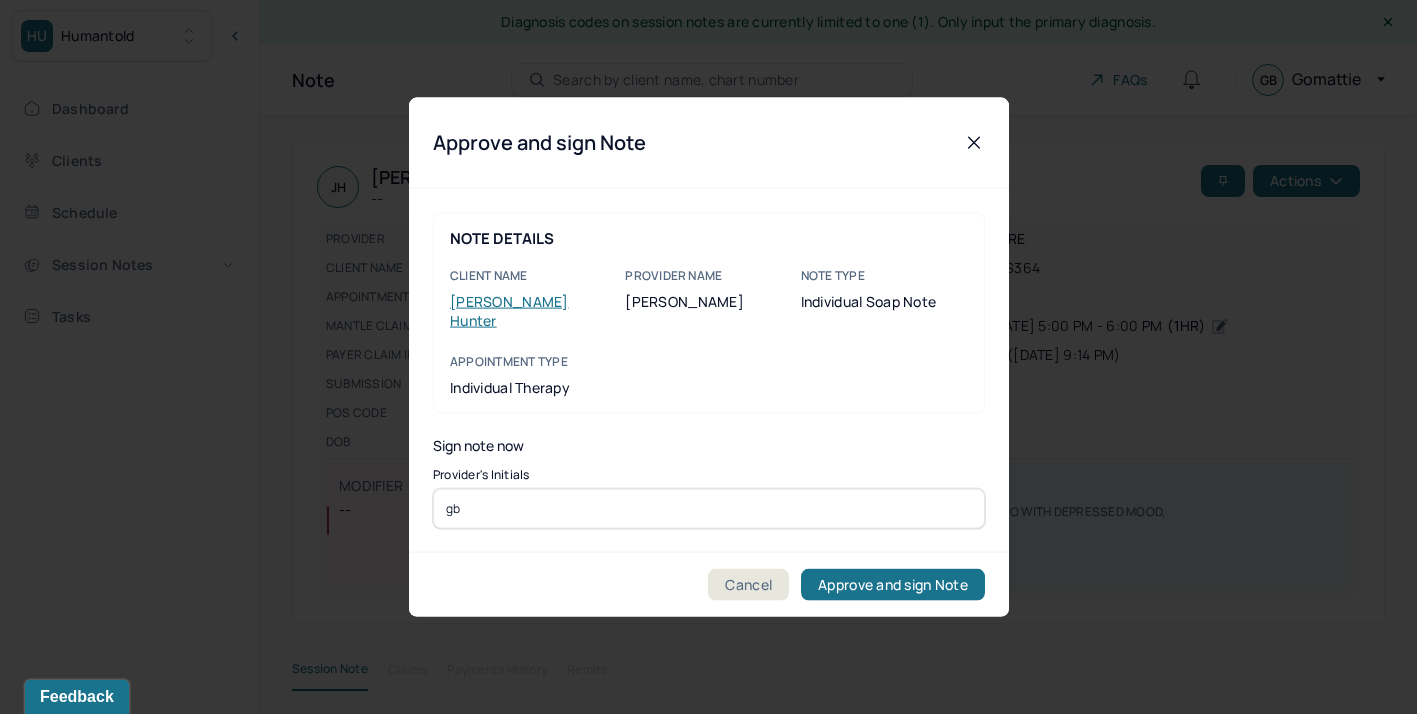 type on "gb" 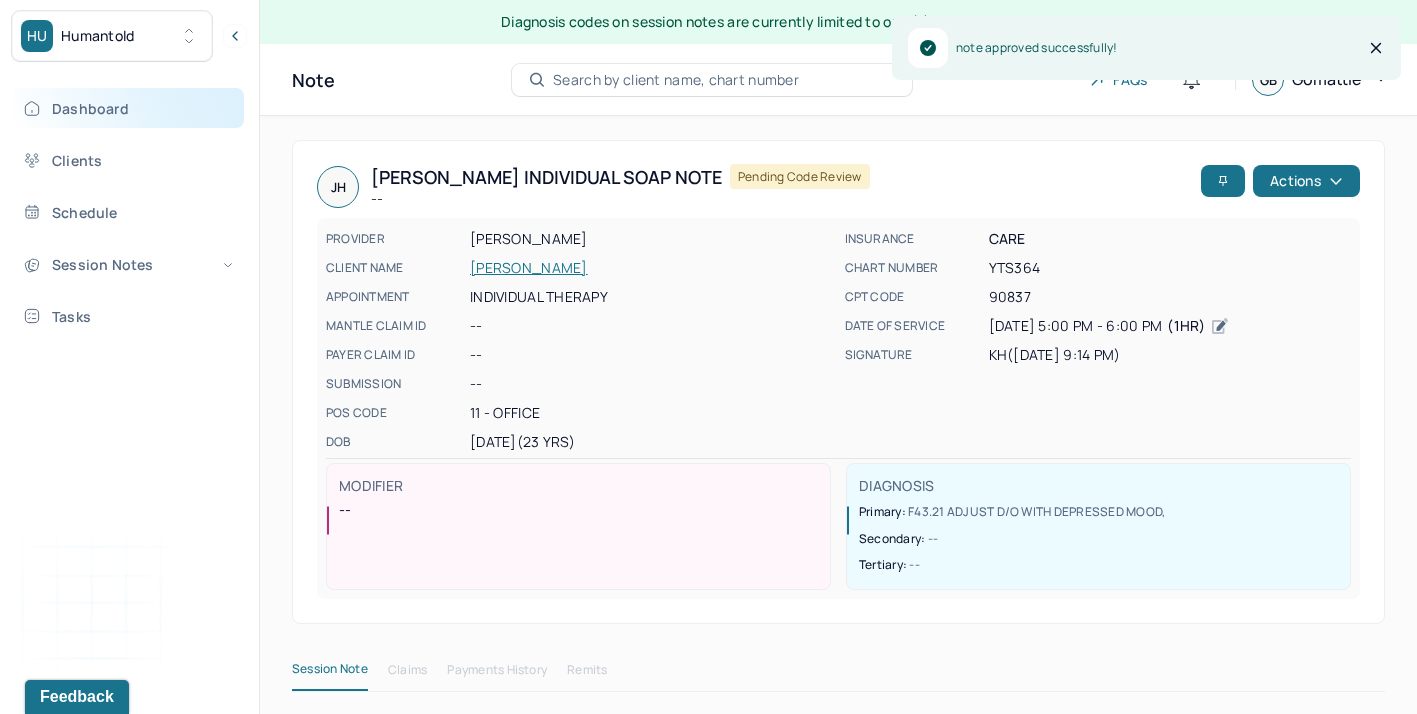 click on "Dashboard" at bounding box center [128, 108] 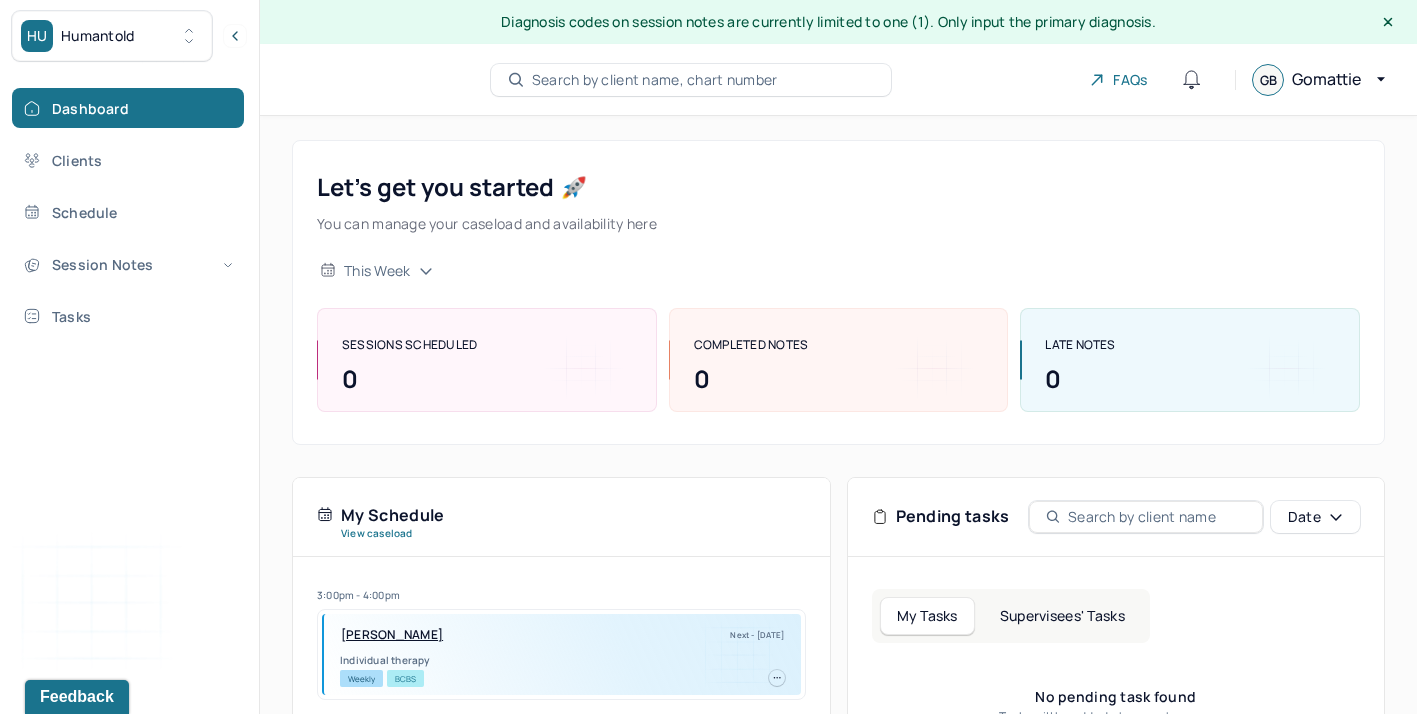 click on "Supervisees' Tasks" at bounding box center [1062, 616] 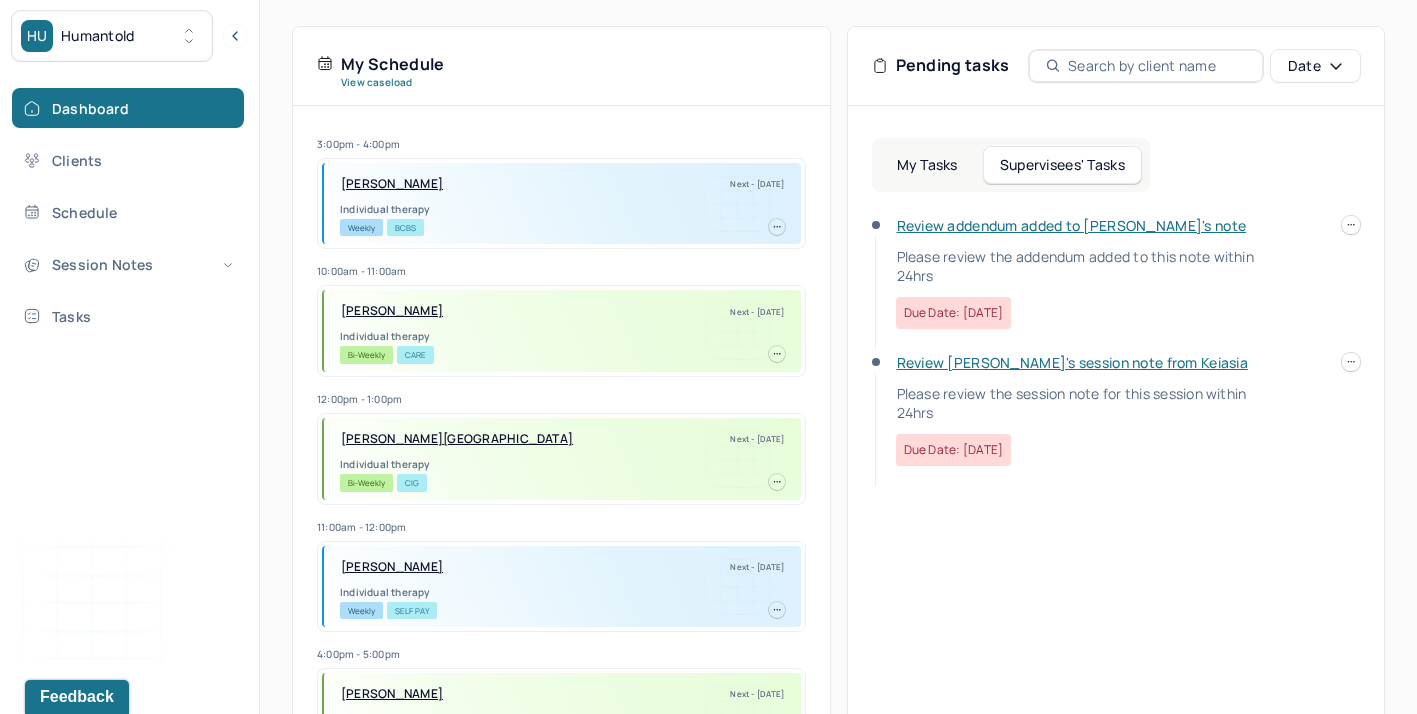 scroll, scrollTop: 493, scrollLeft: 0, axis: vertical 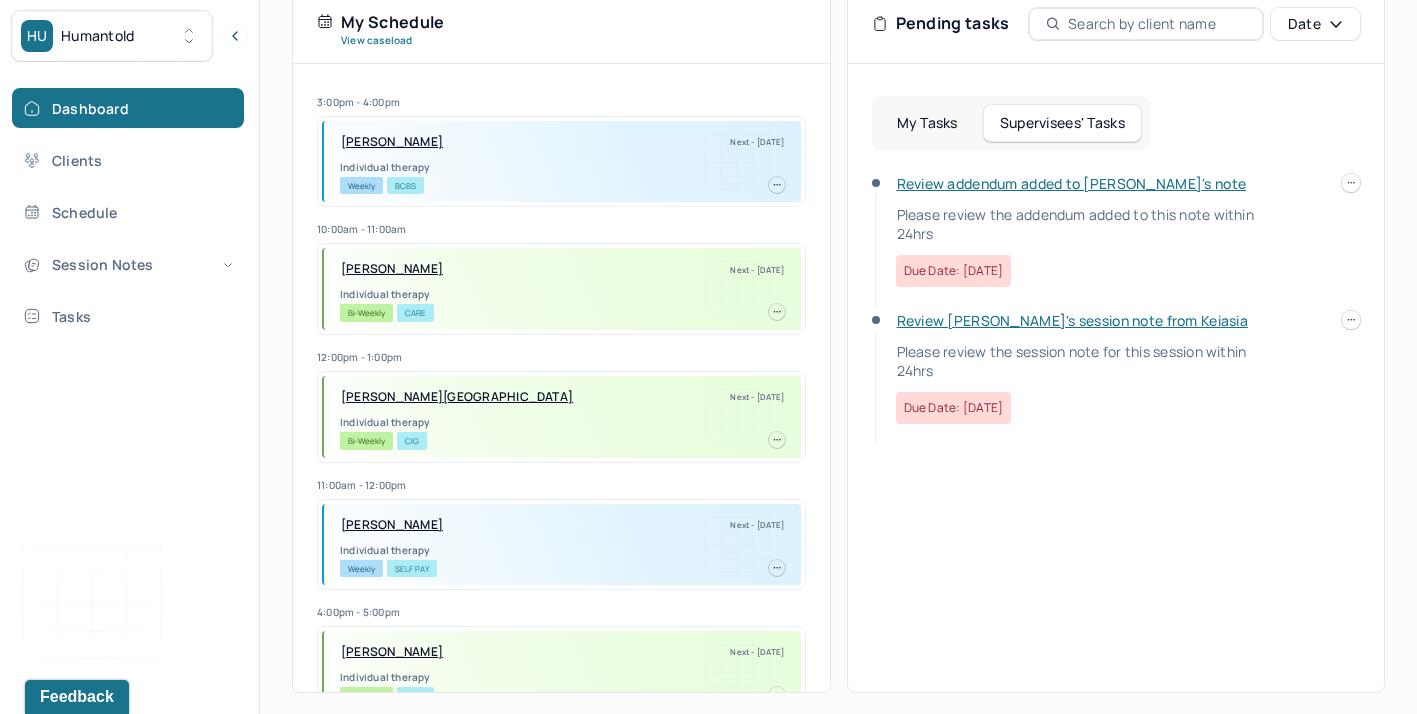 click on "Review [PERSON_NAME]'s session note from Keiasia" at bounding box center (1072, 320) 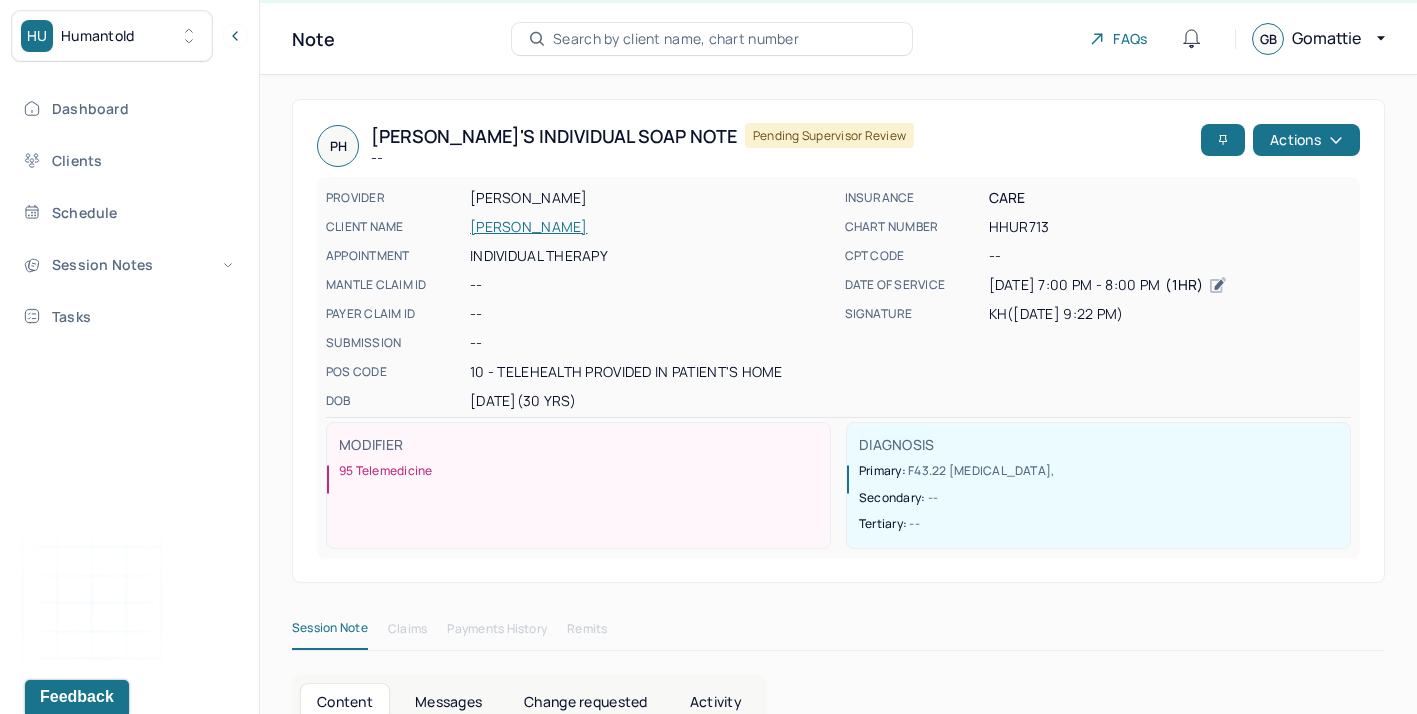 scroll, scrollTop: 0, scrollLeft: 0, axis: both 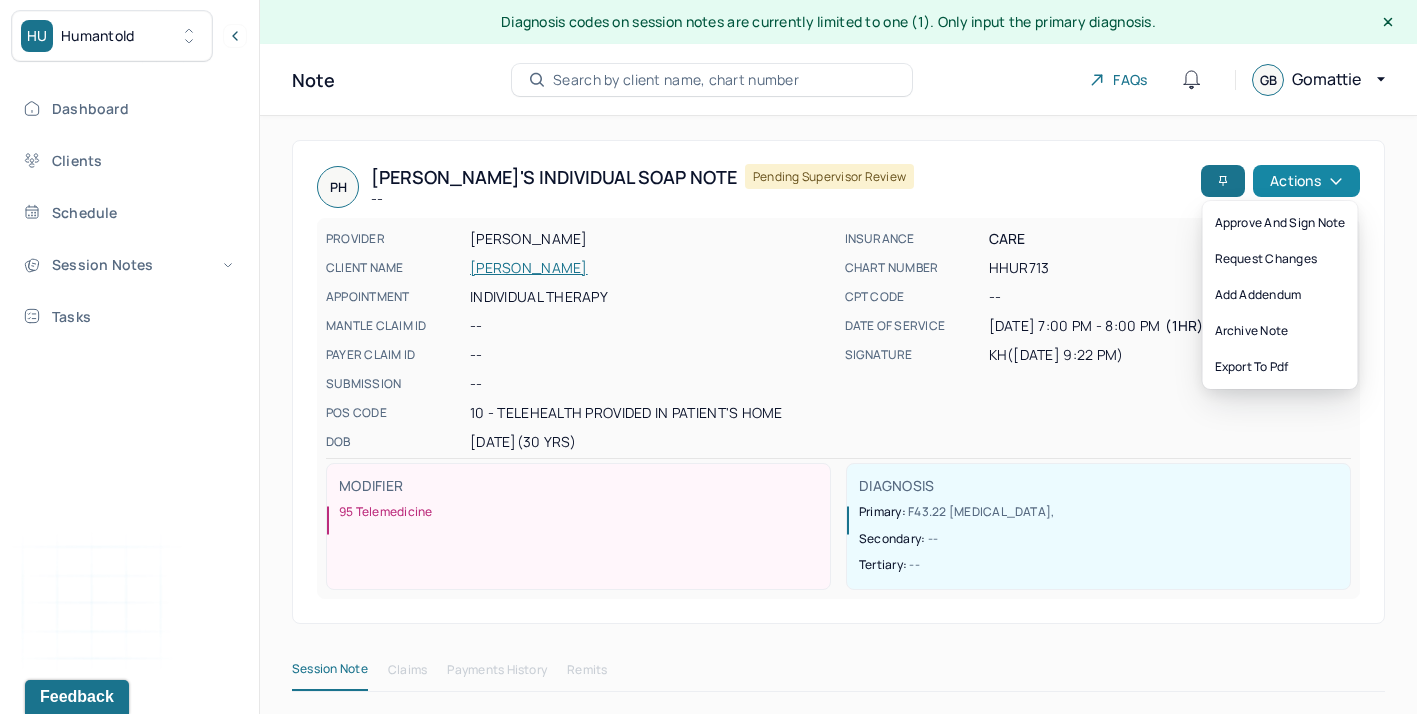 click on "Actions" at bounding box center (1306, 181) 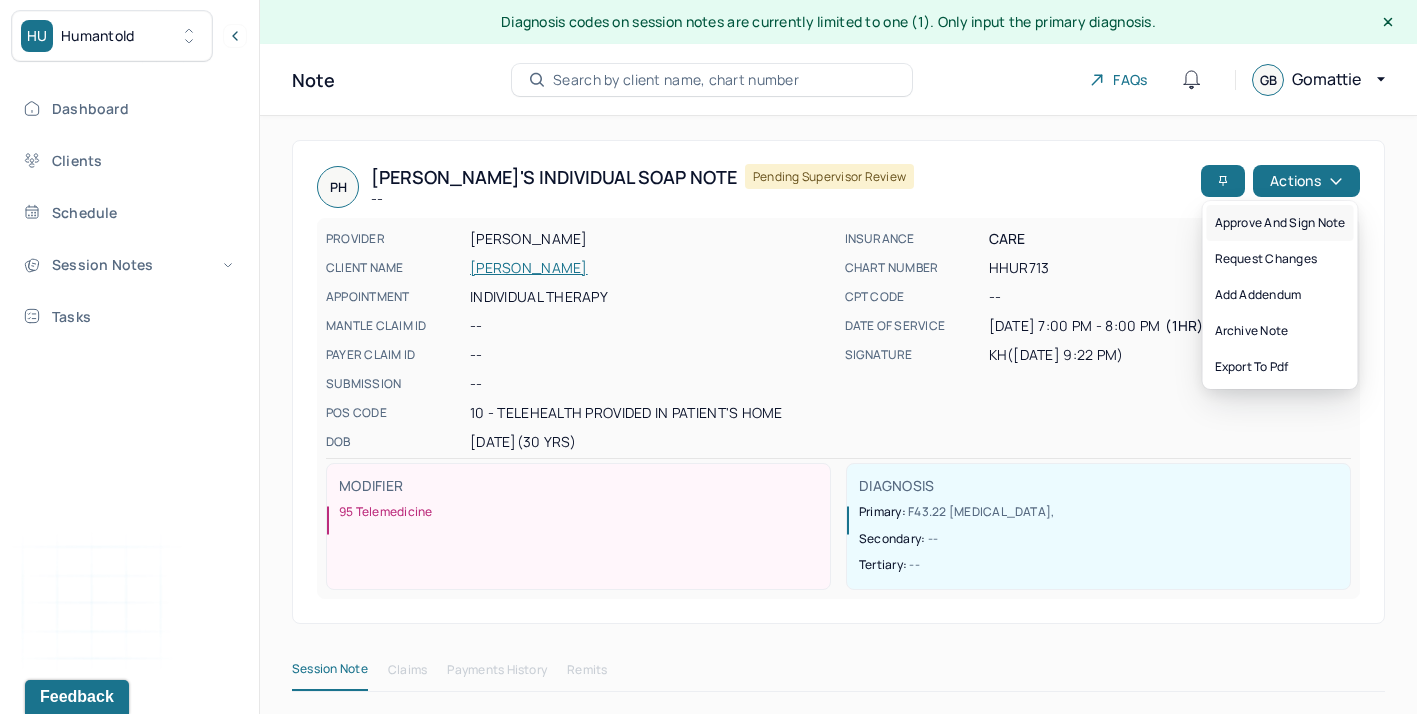click on "Approve and sign note" at bounding box center [1280, 223] 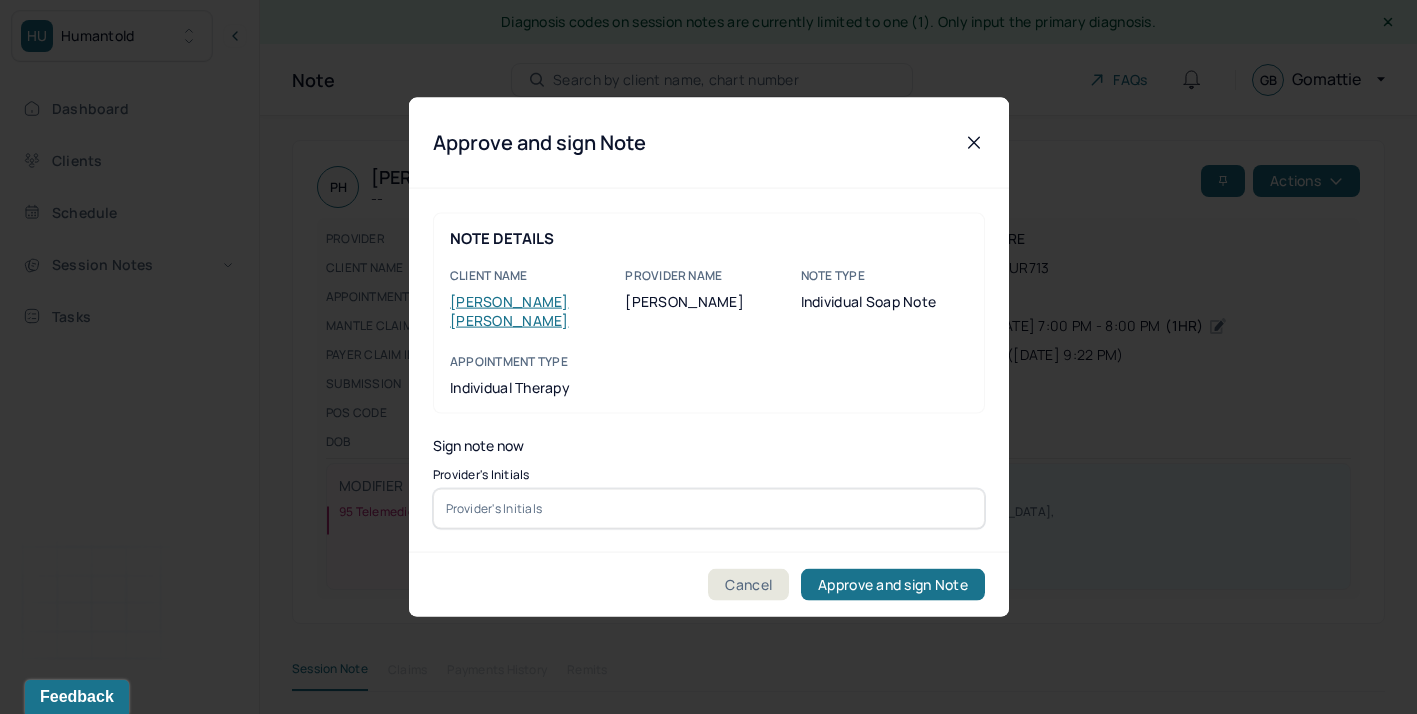 click at bounding box center [709, 508] 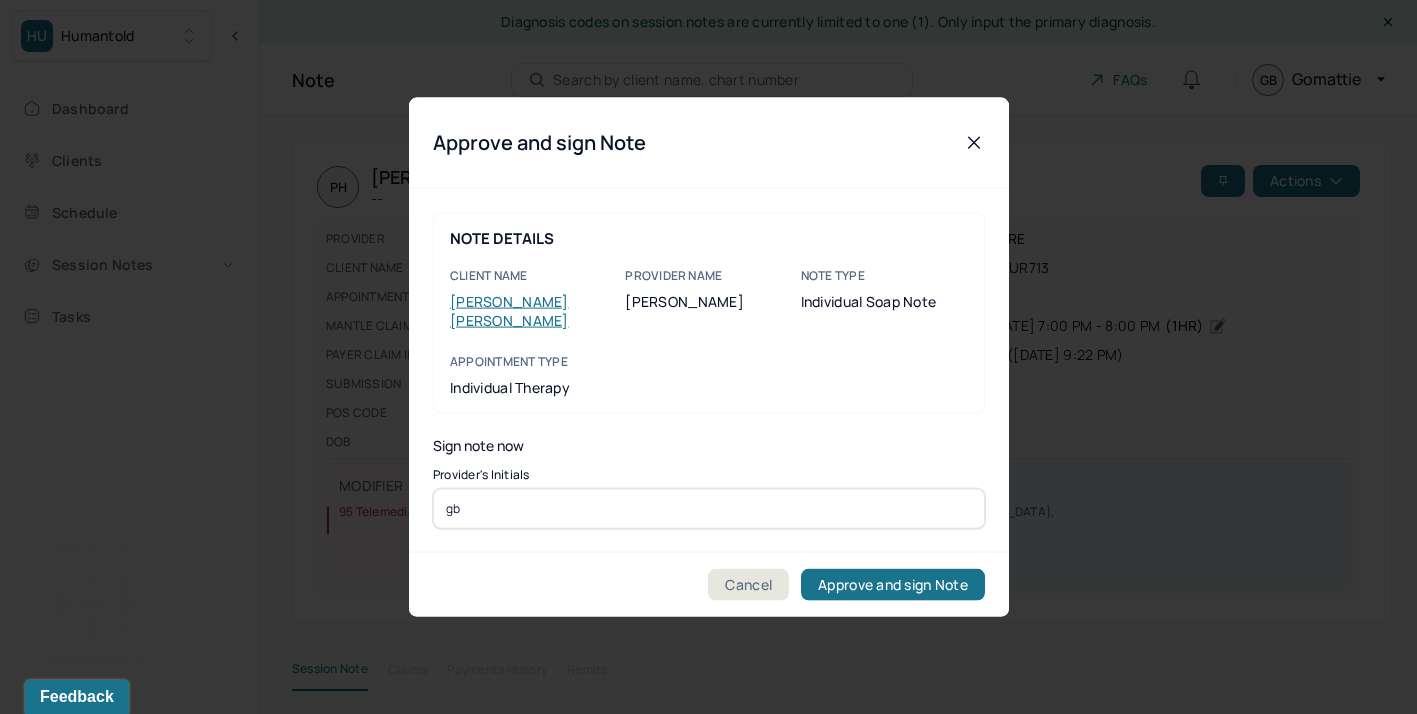 type on "gb" 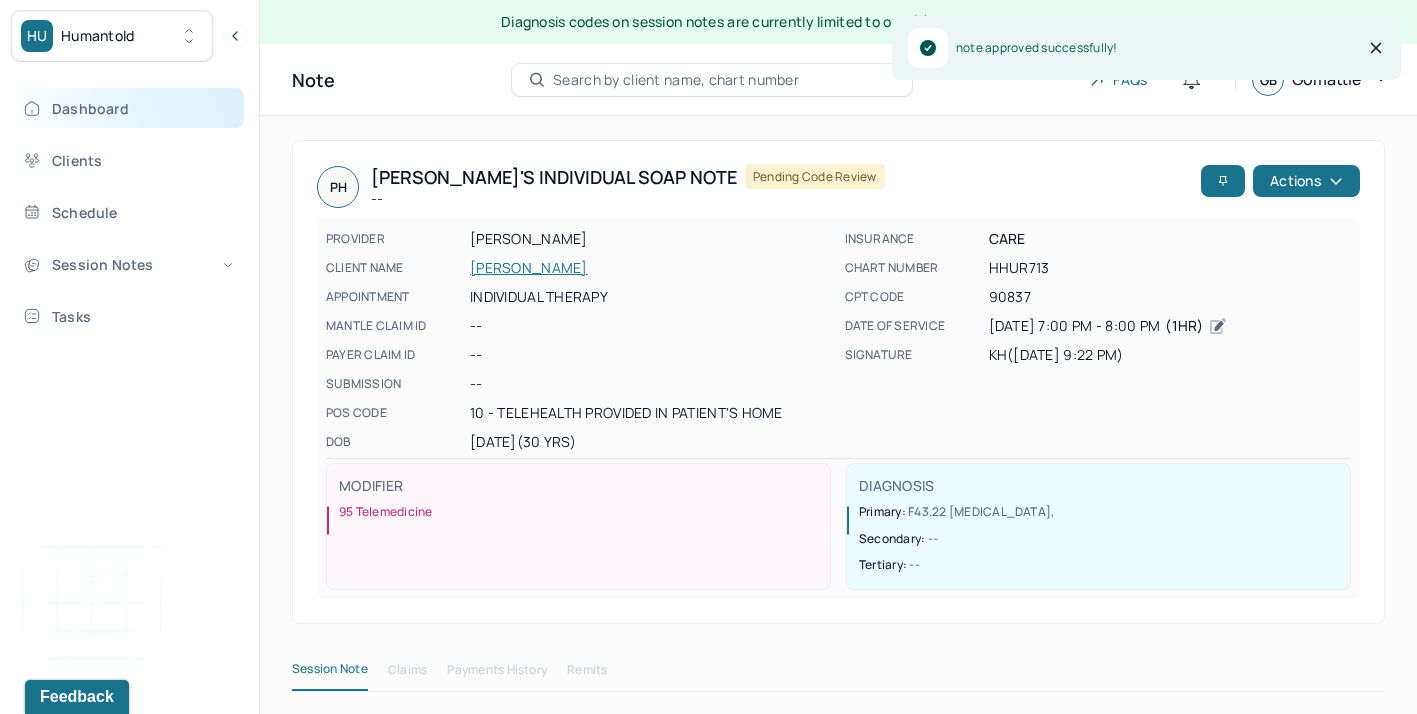 click on "Dashboard" at bounding box center [128, 108] 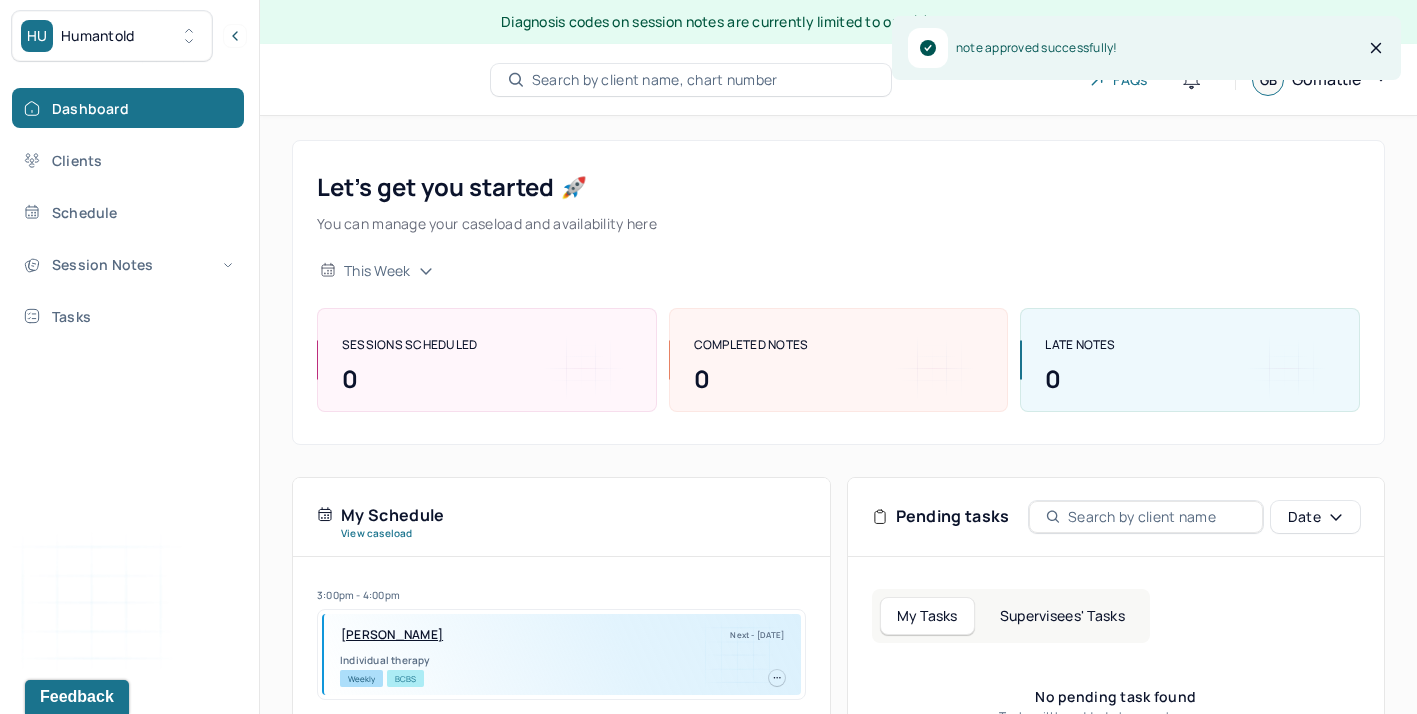 click on "Supervisees' Tasks" at bounding box center [1062, 616] 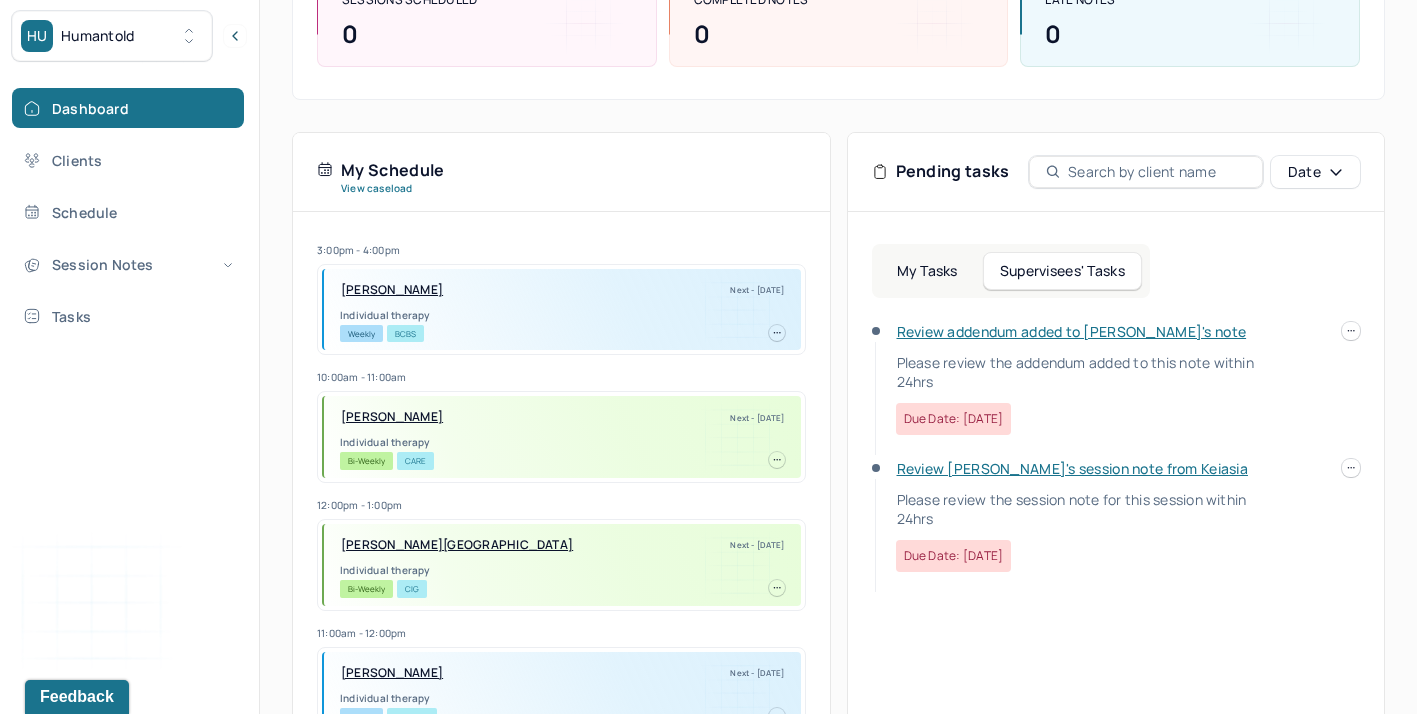 scroll, scrollTop: 349, scrollLeft: 0, axis: vertical 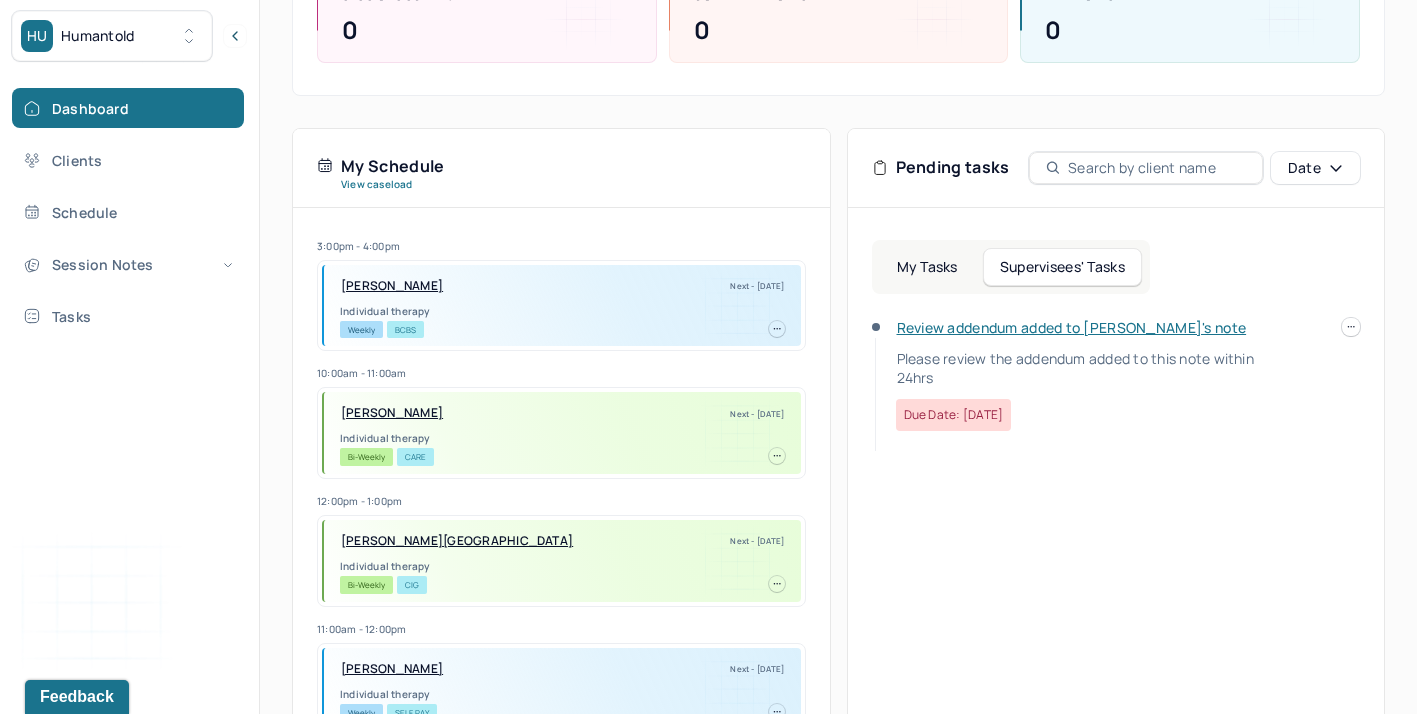 click on "Review addendum added to [PERSON_NAME]'s note" at bounding box center (1072, 327) 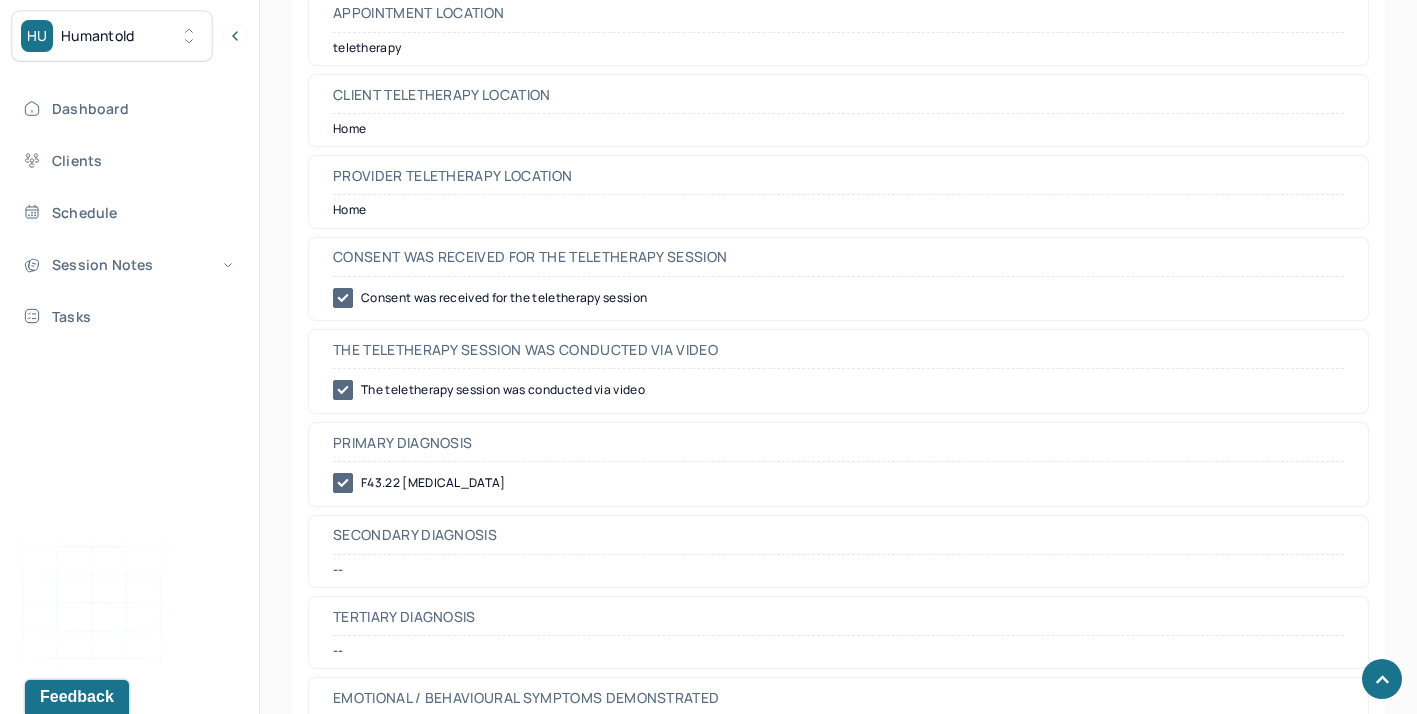 scroll, scrollTop: 0, scrollLeft: 0, axis: both 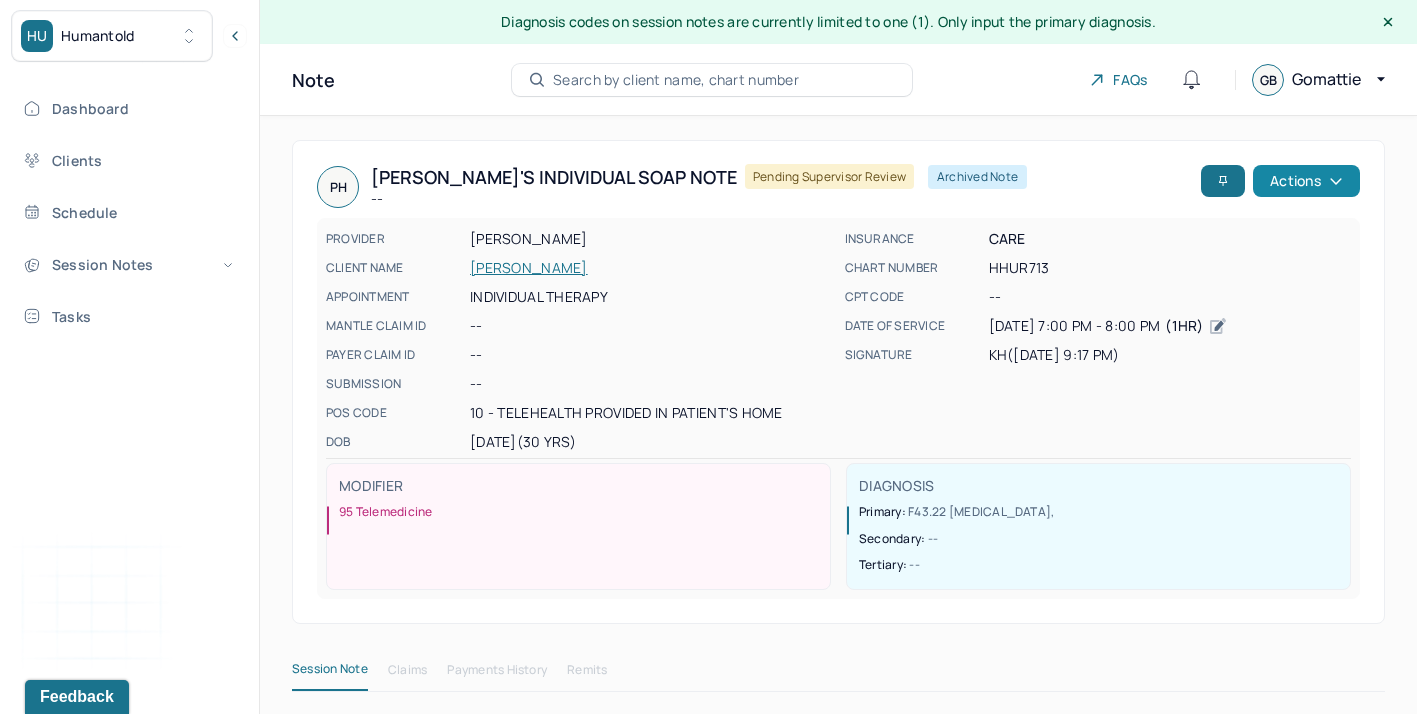 click on "Actions" at bounding box center [1306, 181] 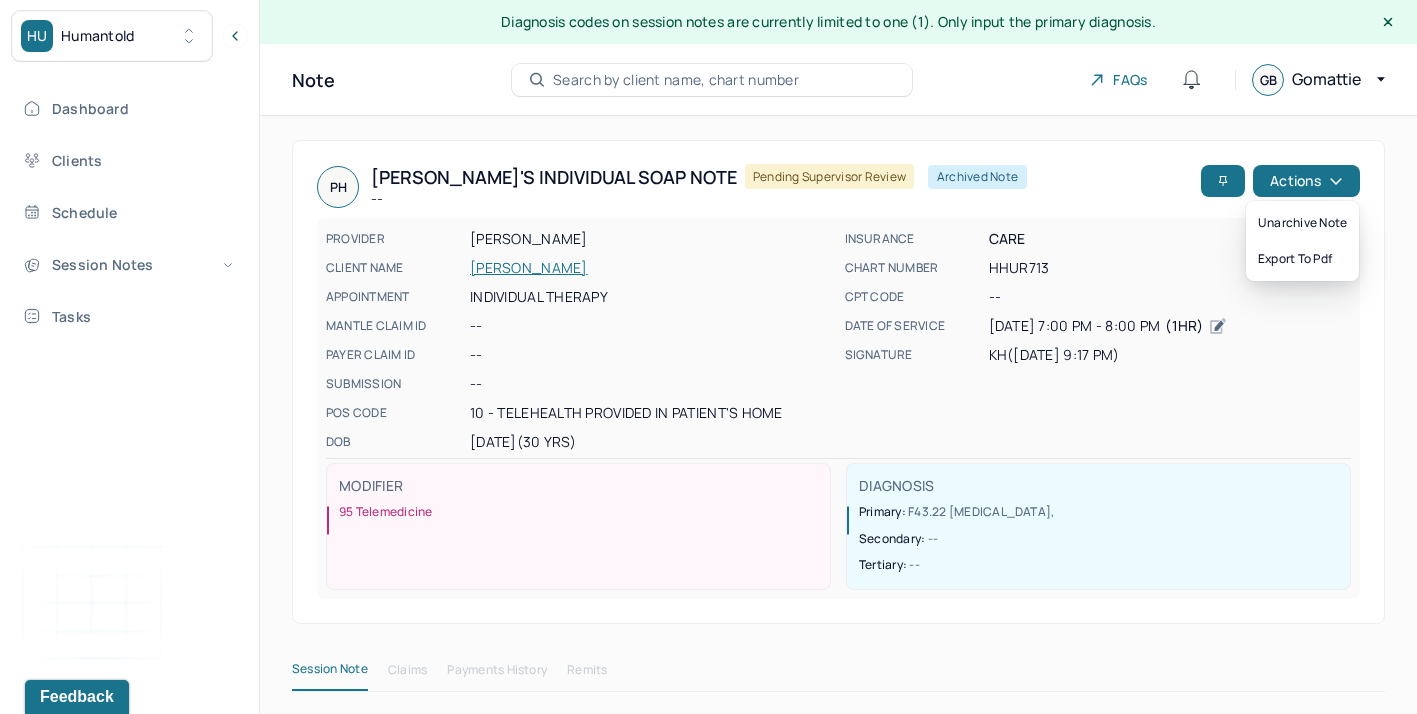 click on "PH [PERSON_NAME]'s   Individual soap note -- Pending supervisor review   Archived Note" at bounding box center (755, 187) 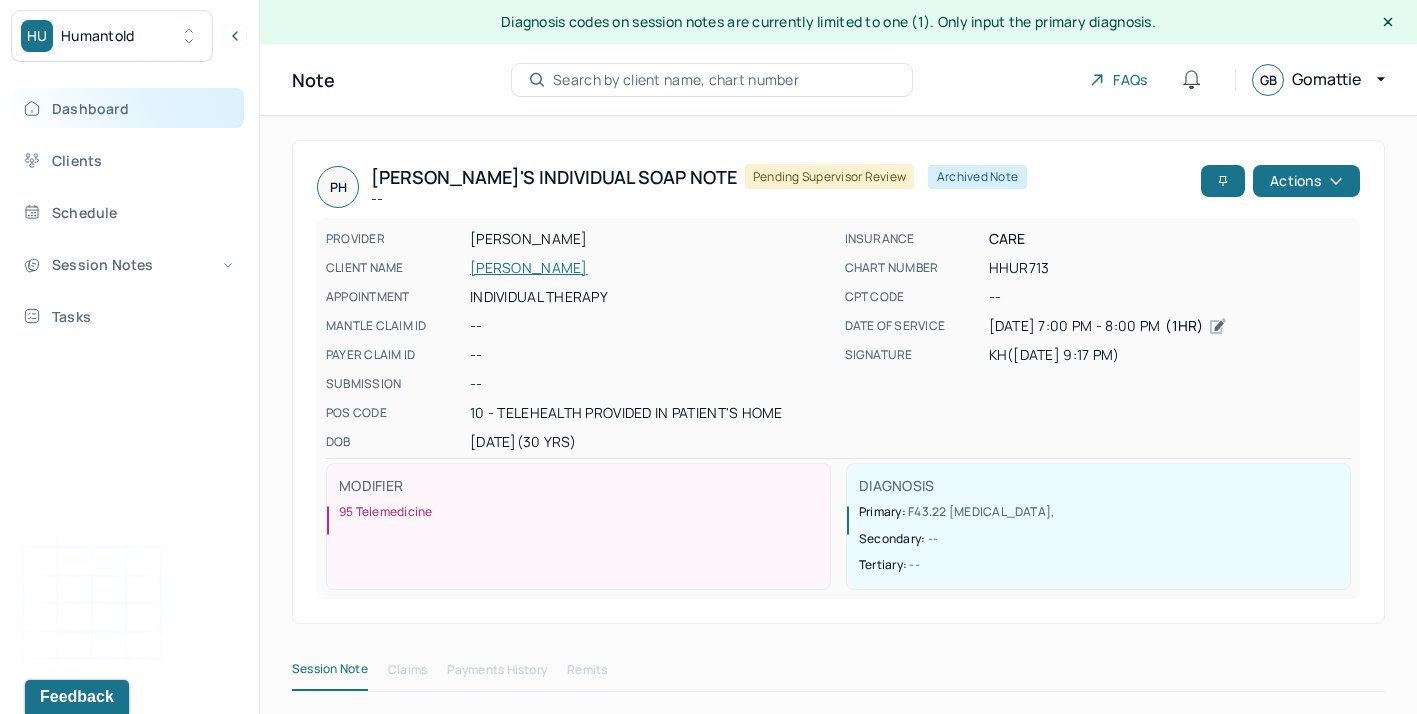 click on "Dashboard" at bounding box center (128, 108) 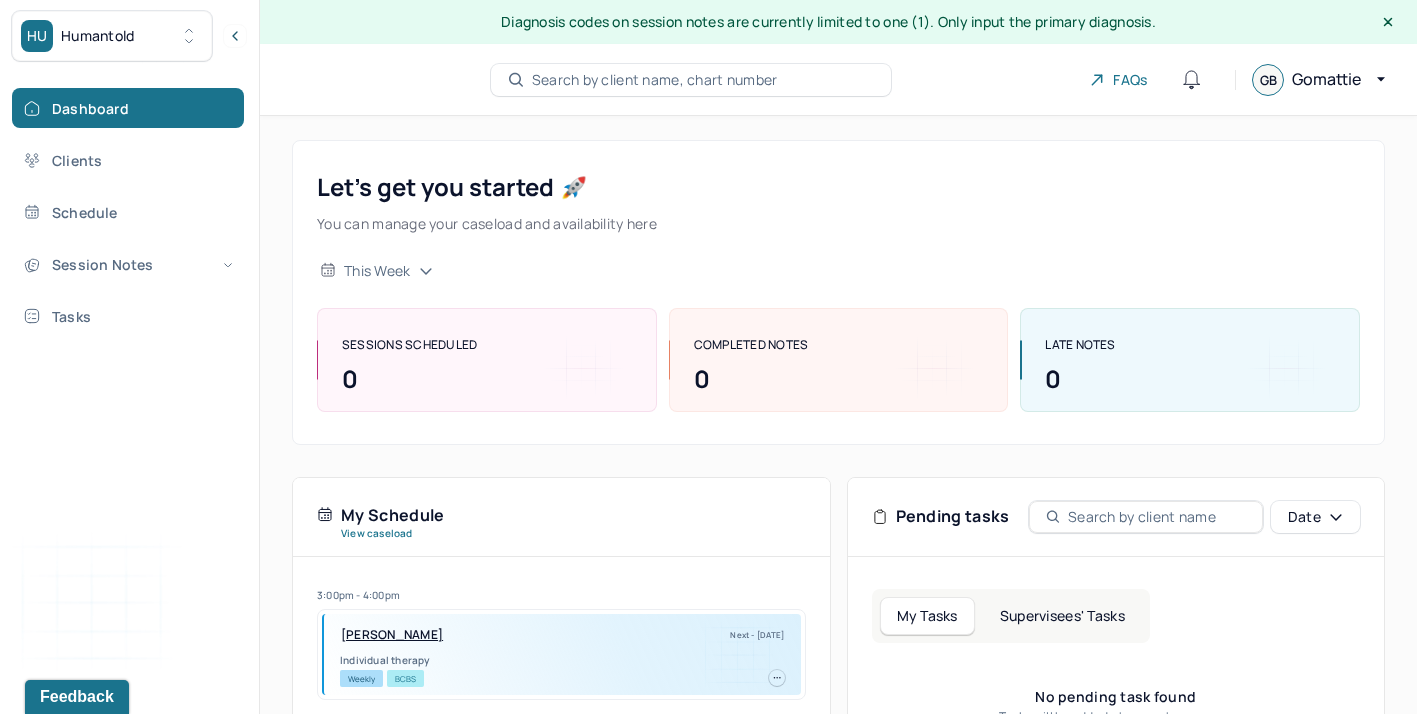 click on "Supervisees' Tasks" at bounding box center [1062, 616] 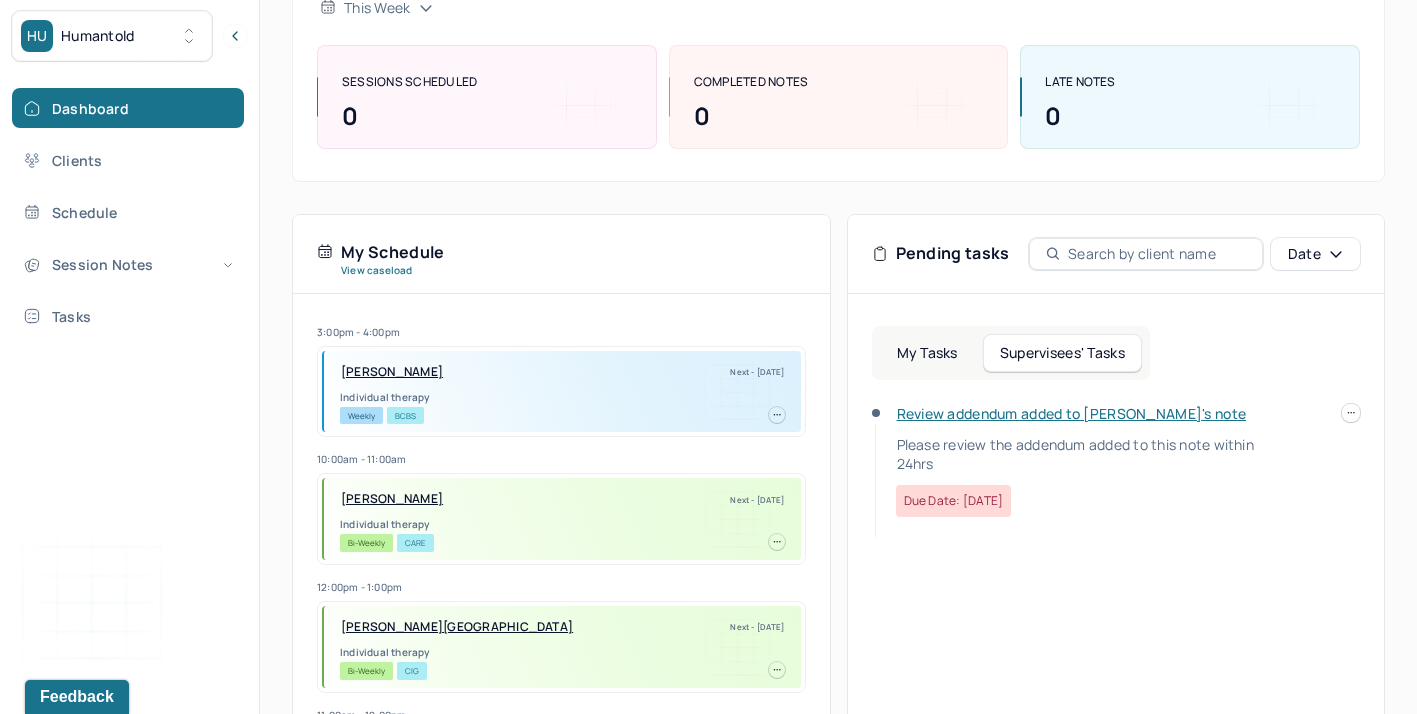 scroll, scrollTop: 276, scrollLeft: 0, axis: vertical 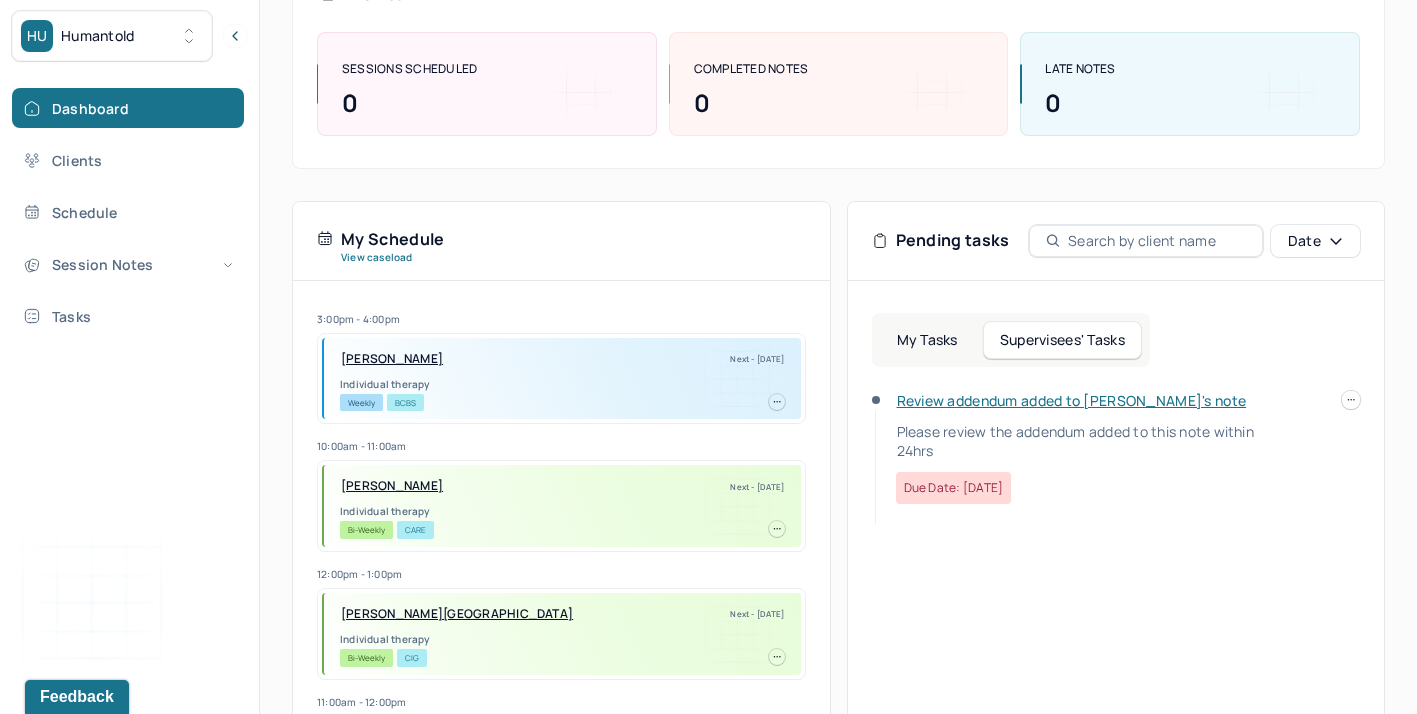 click on "Review addendum added to [PERSON_NAME]'s note" at bounding box center [1072, 400] 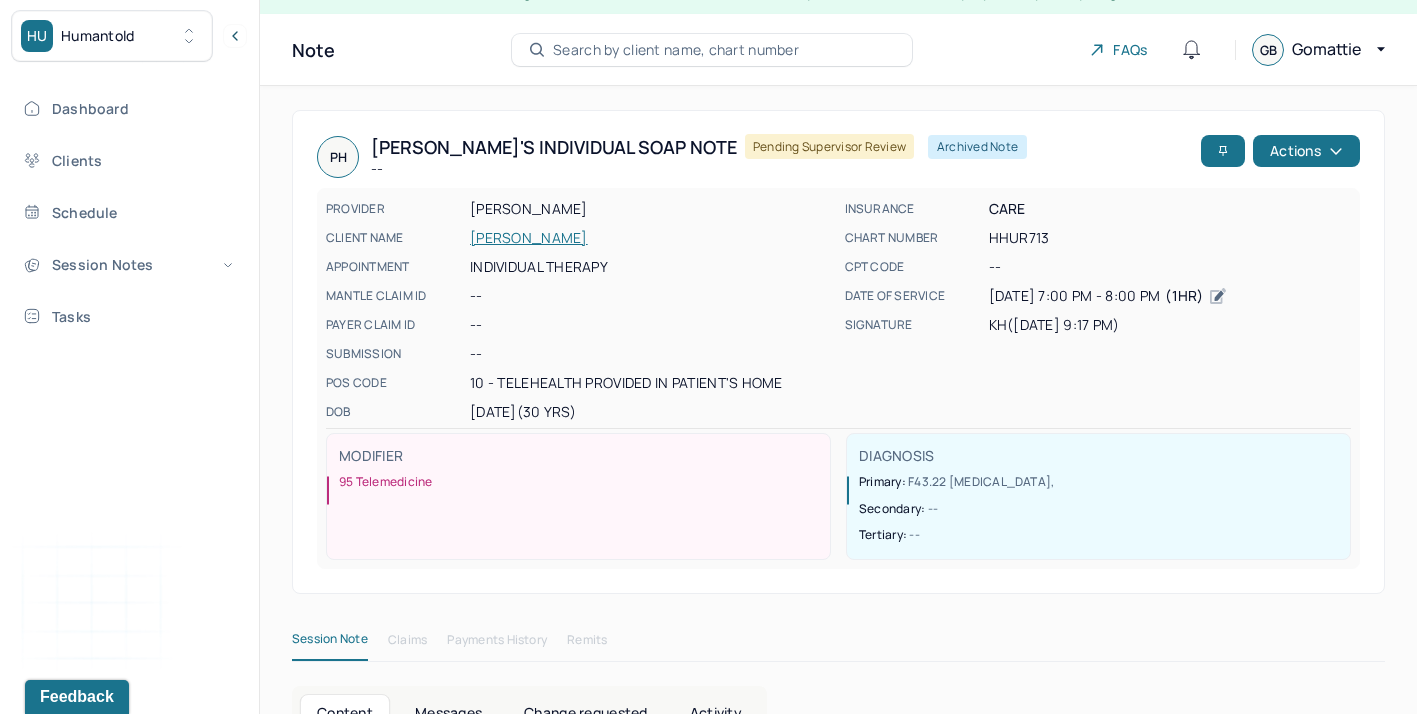 scroll, scrollTop: 0, scrollLeft: 0, axis: both 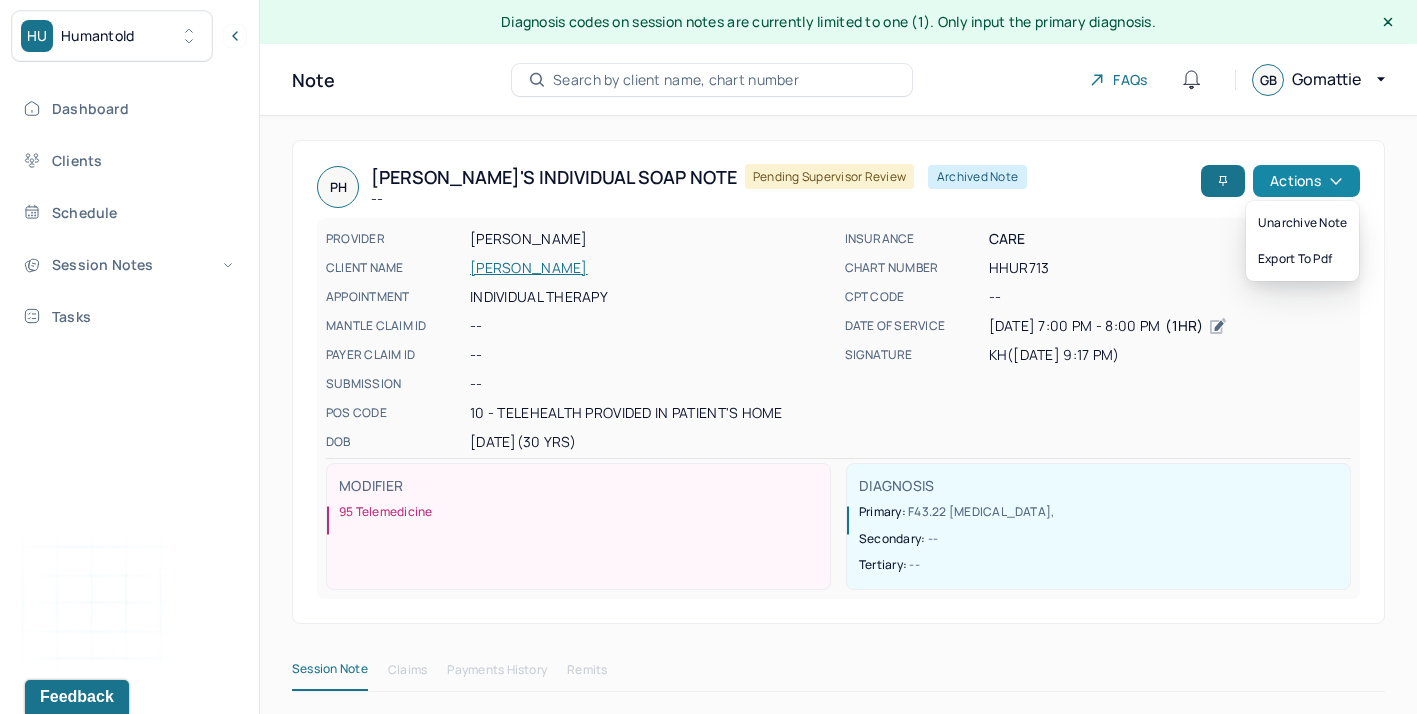 click on "Actions" at bounding box center [1306, 181] 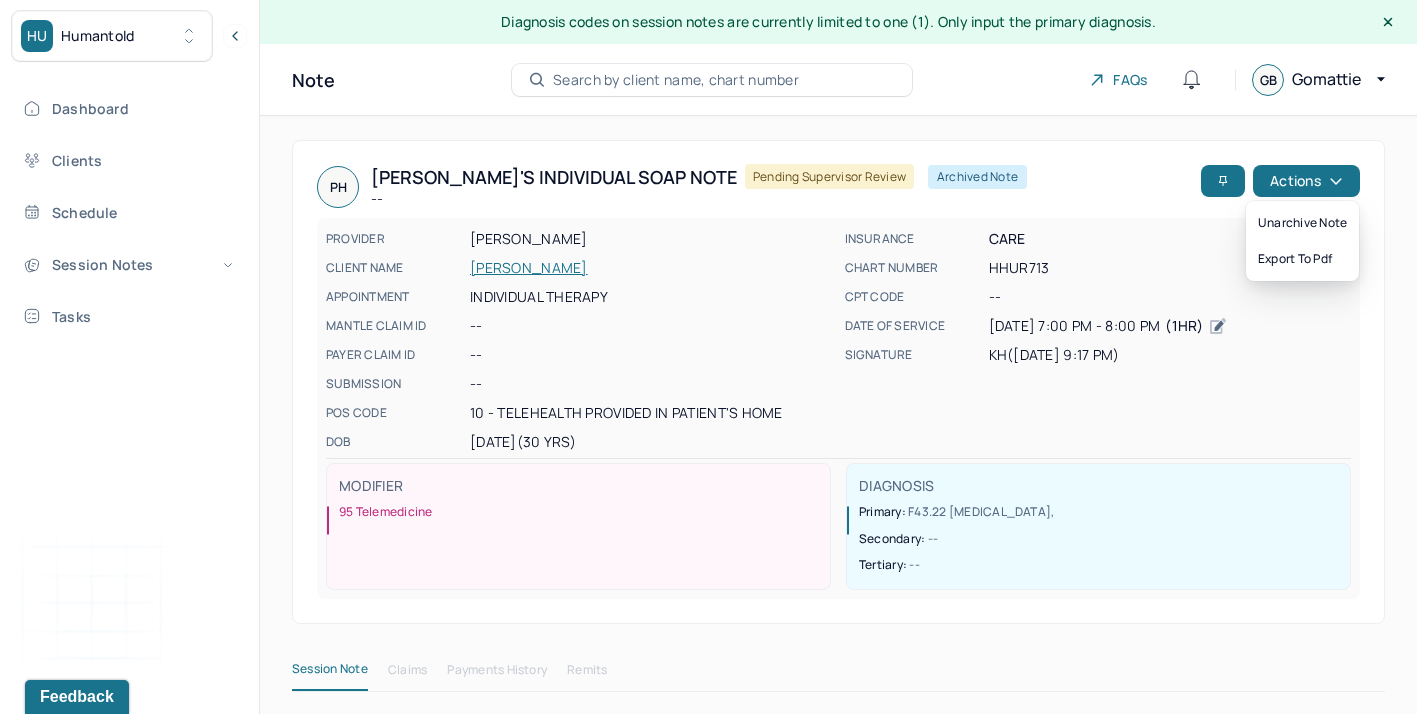click on "PH [PERSON_NAME]'s   Individual soap note -- Pending supervisor review   Archived Note         Actions   PROVIDER [PERSON_NAME] CLIENT NAME [PERSON_NAME] APPOINTMENT Individual therapy   MANTLE CLAIM ID -- PAYER CLAIM ID -- SUBMISSION -- POS CODE 10 - Telehealth Provided in Patient's Home DOB [DEMOGRAPHIC_DATA]  (30 Yrs) INSURANCE CARE CHART NUMBER HHUR713 CPT CODE -- DATE OF SERVICE [DATE]   7:00 PM   -   8:00 PM ( 1hr )     SIGNATURE kh  ([DATE] 9:17 PM) MODIFIER 95 Telemedicine DIAGNOSIS Primary:   F43.22 [MEDICAL_DATA] ,  Secondary:   -- Tertiary:   --" at bounding box center [838, 382] 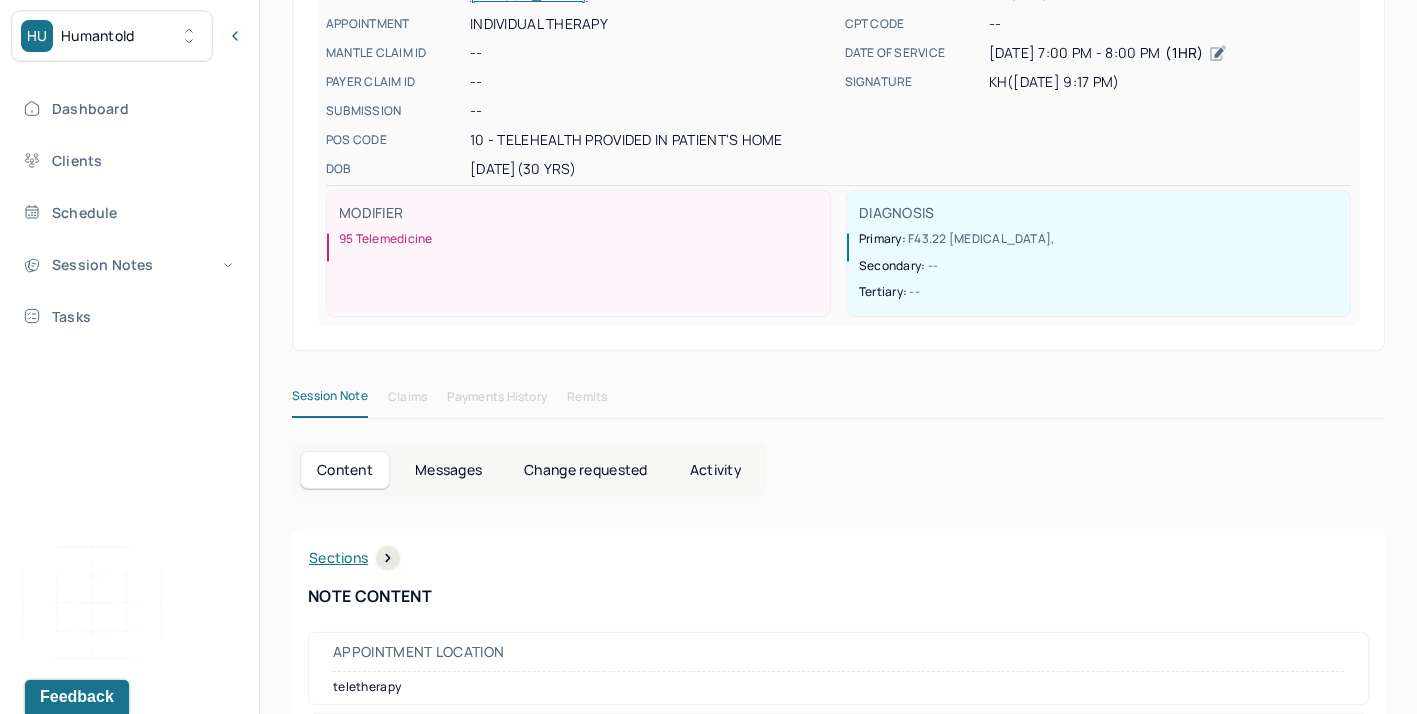 click on "Change requested" at bounding box center (585, 470) 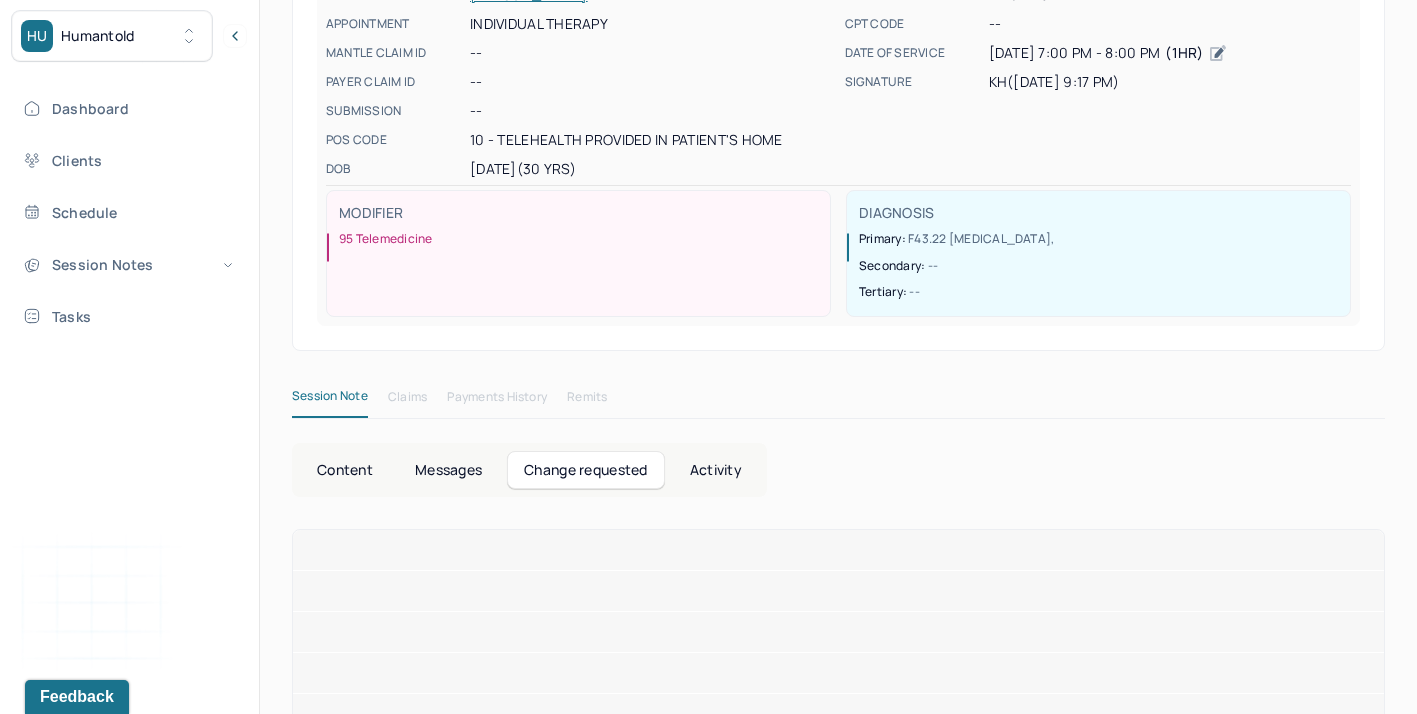 scroll, scrollTop: 226, scrollLeft: 0, axis: vertical 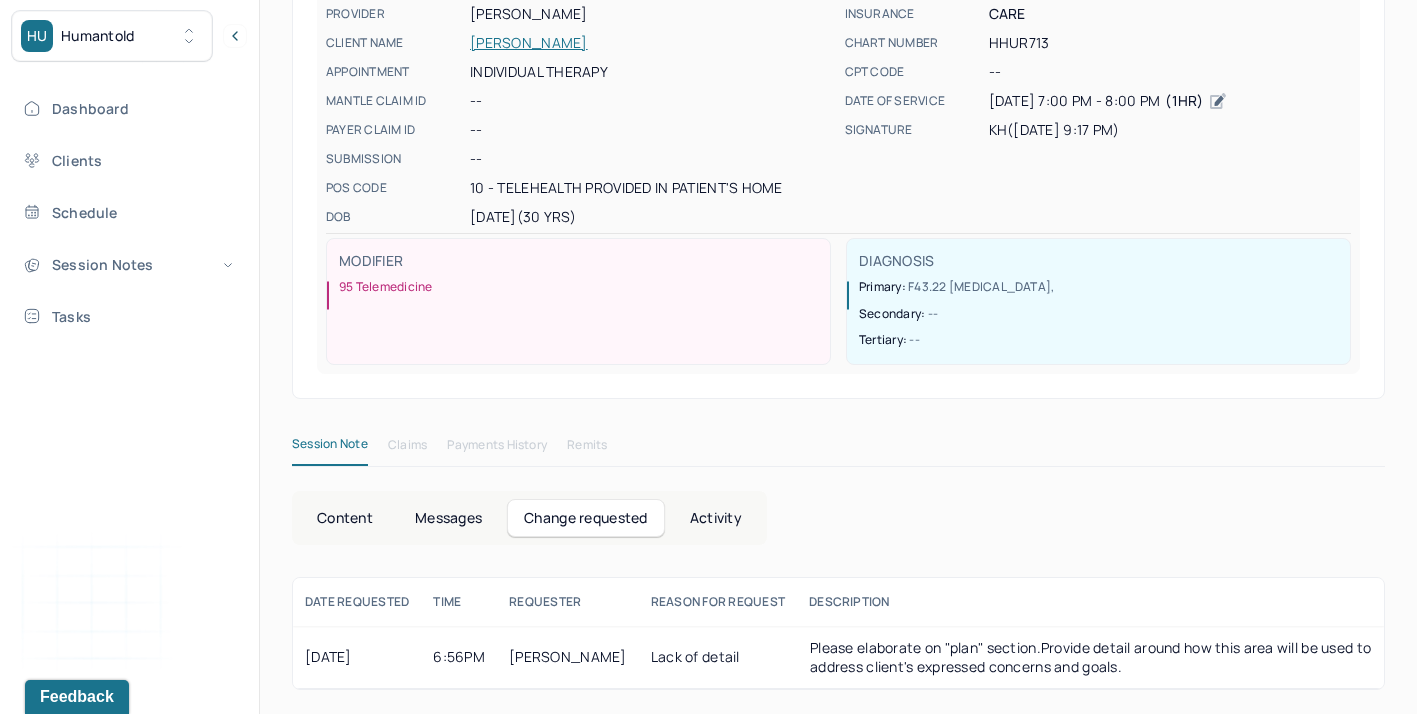 click on "Activity" at bounding box center [716, 518] 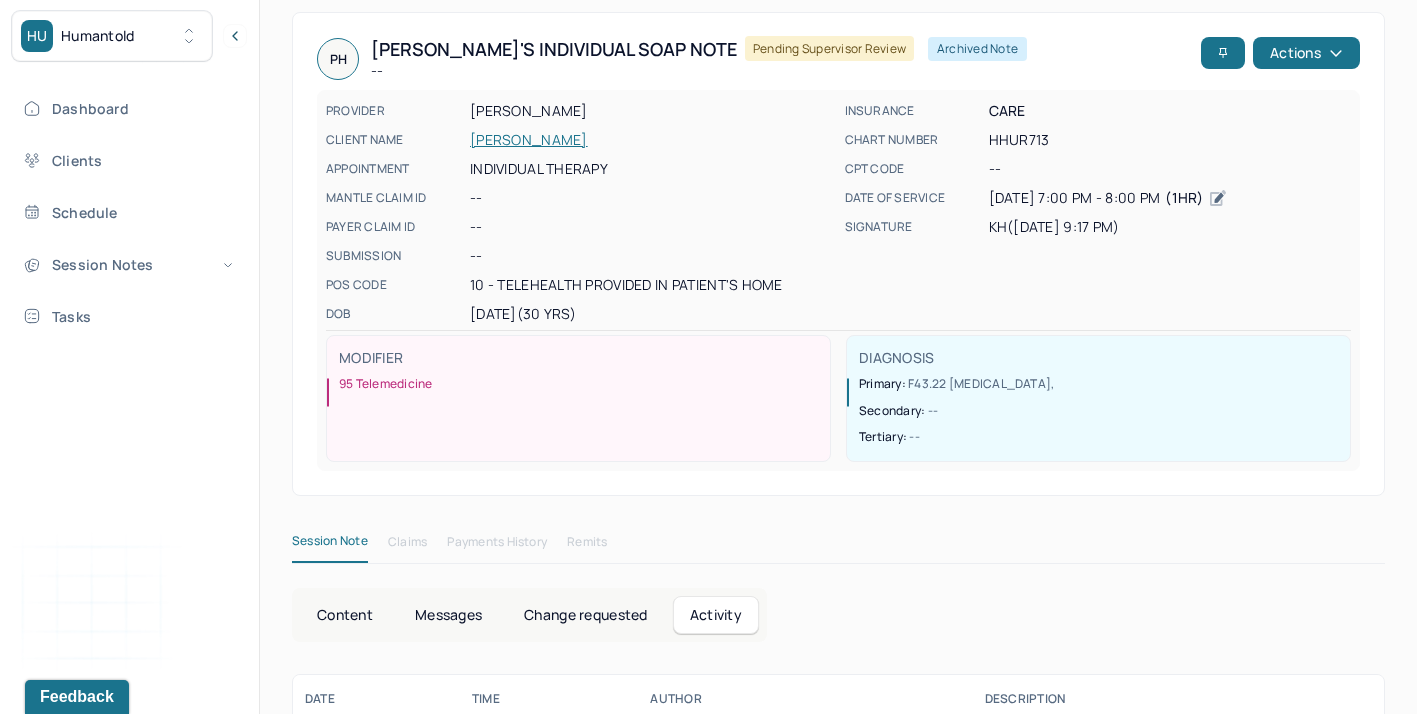 scroll, scrollTop: 3, scrollLeft: 0, axis: vertical 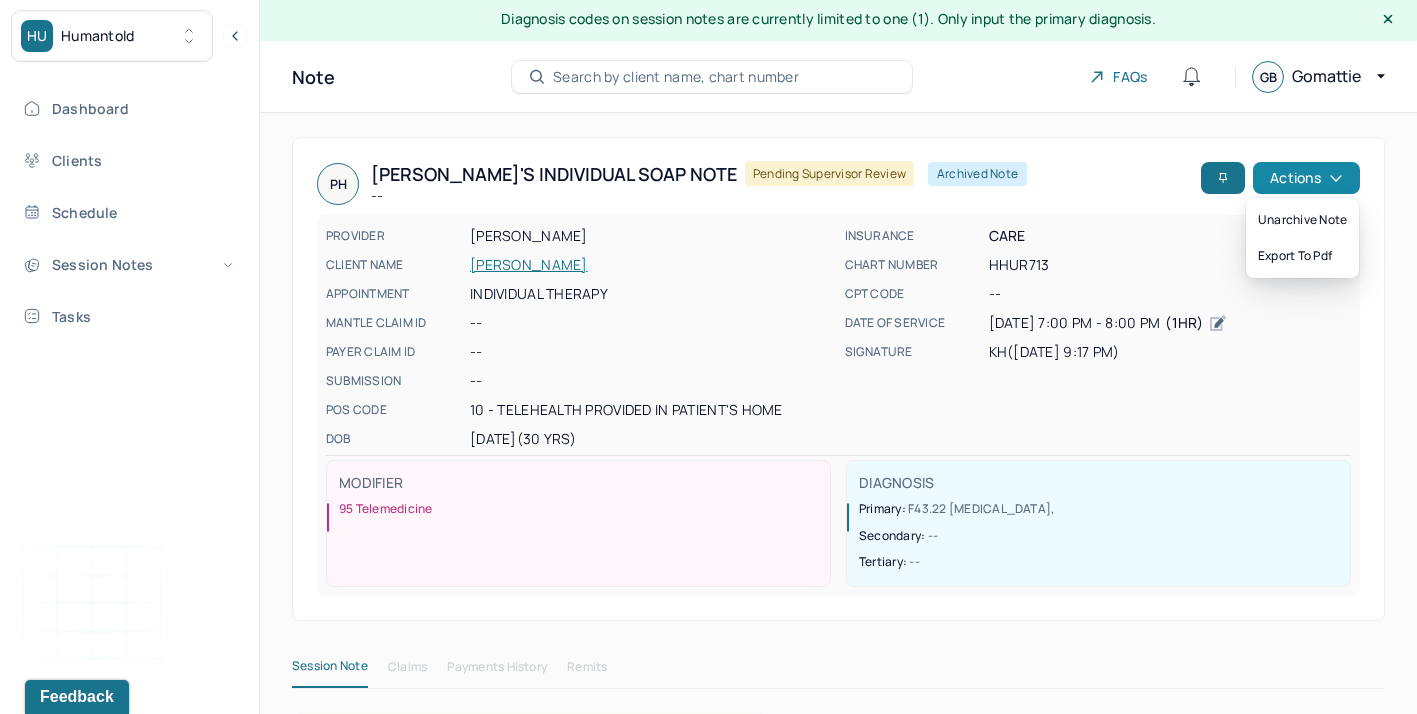click on "Actions" at bounding box center (1306, 178) 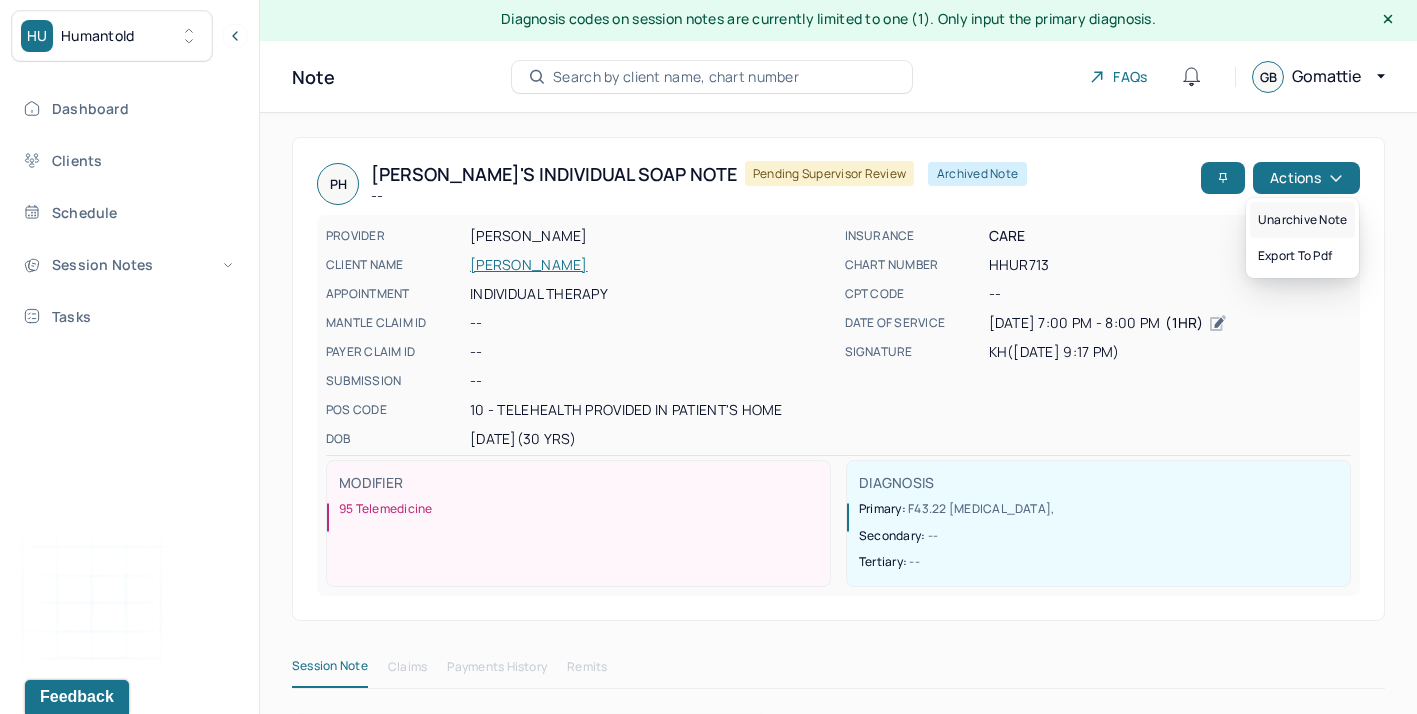 click on "Unarchive note" at bounding box center (1302, 220) 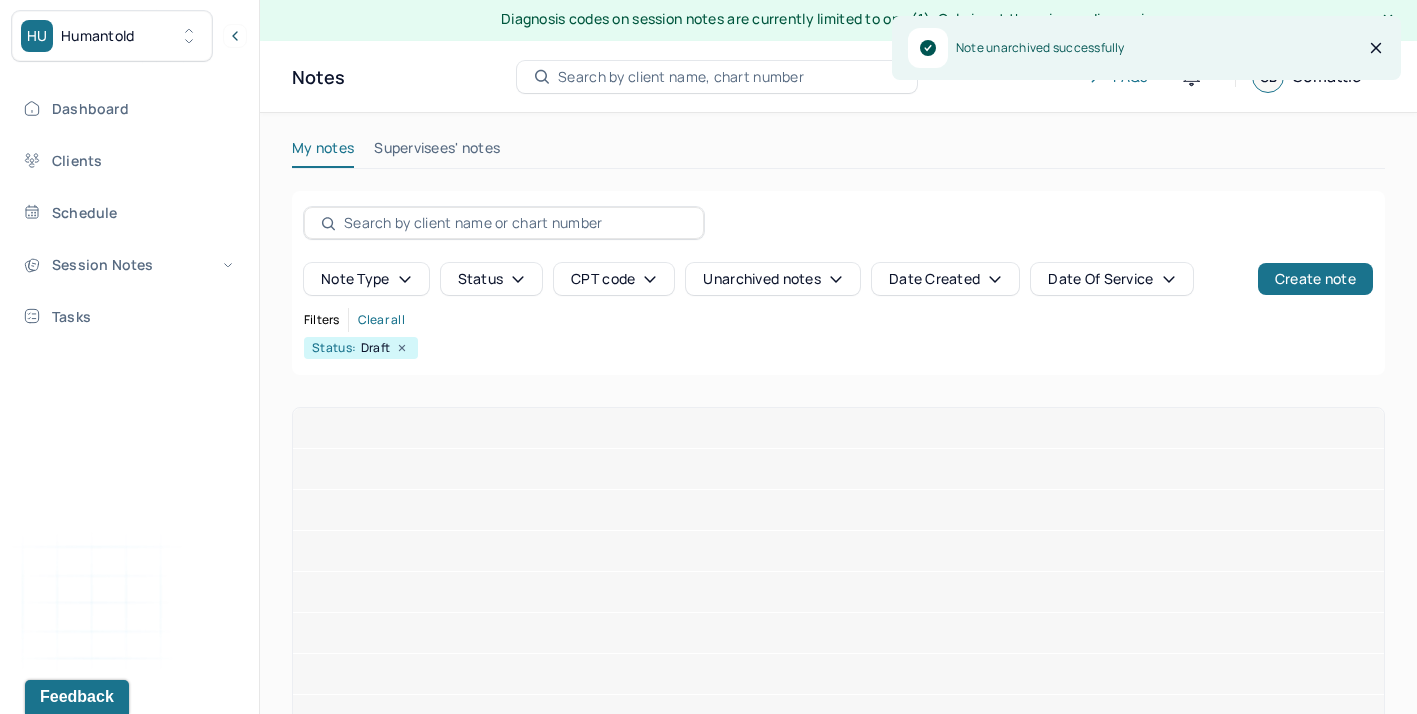 scroll, scrollTop: 0, scrollLeft: 0, axis: both 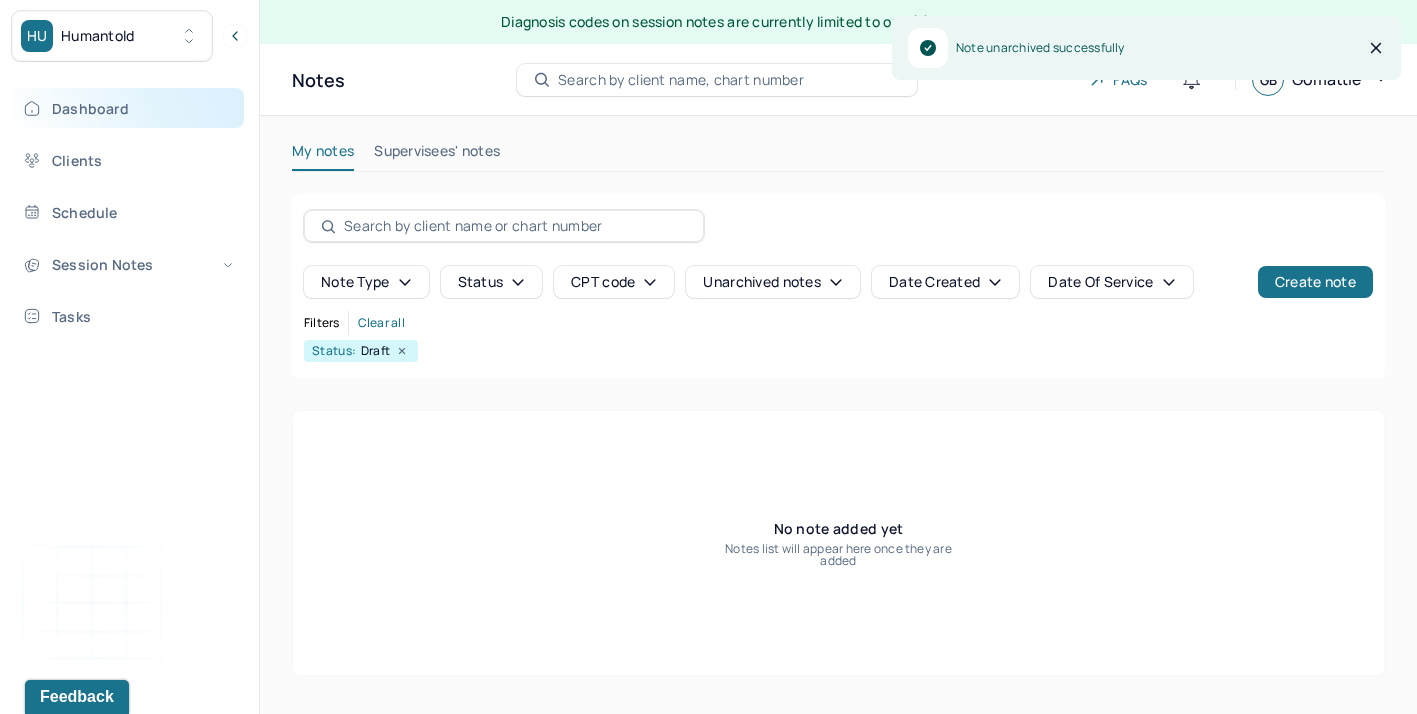 click on "Dashboard" at bounding box center [128, 108] 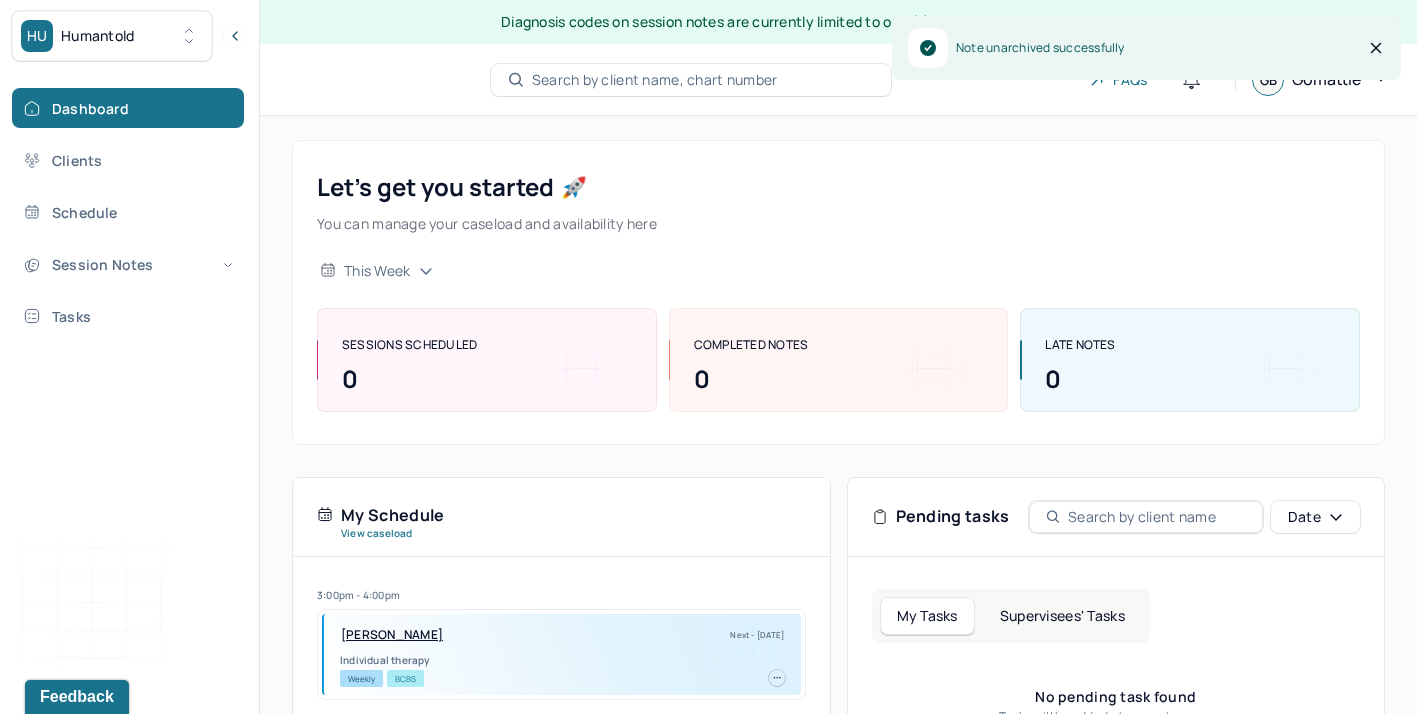 click on "Supervisees' Tasks" at bounding box center (1062, 616) 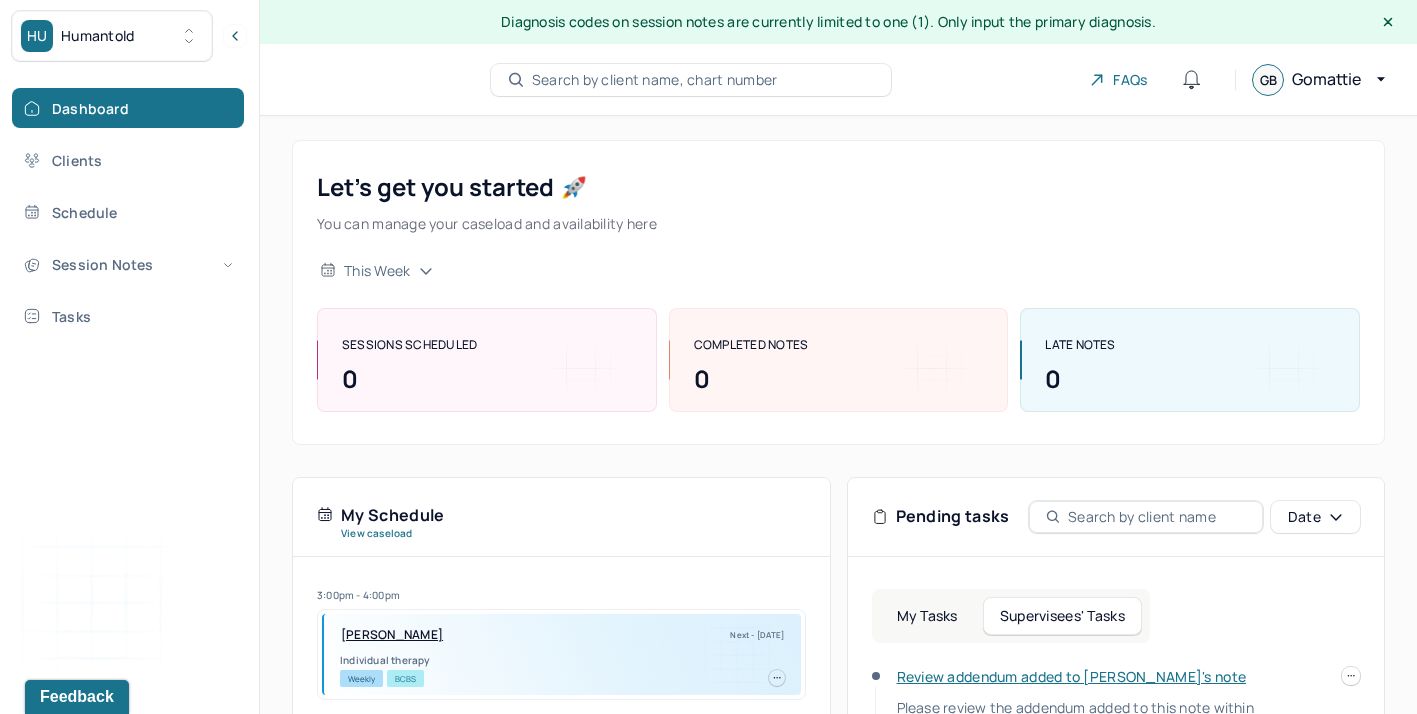 click on "Supervisees' Tasks" at bounding box center (1062, 616) 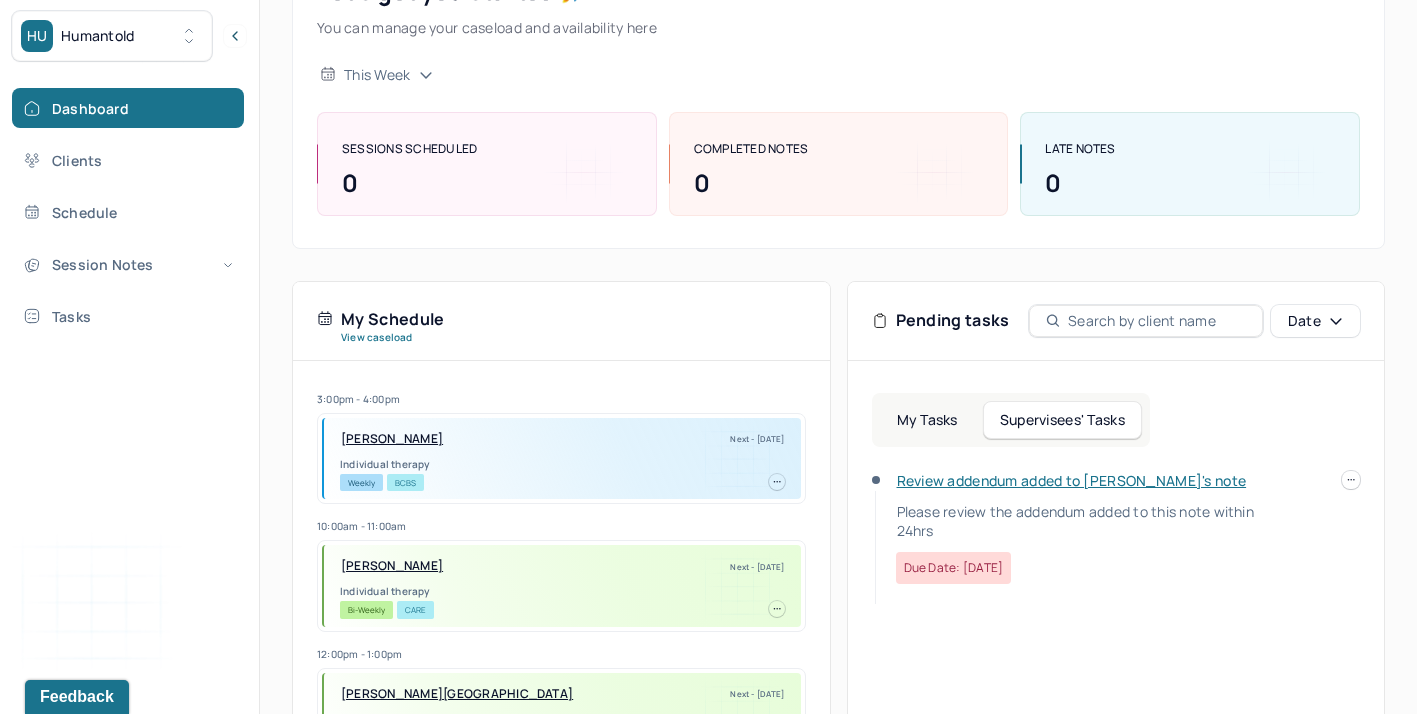 scroll, scrollTop: 203, scrollLeft: 0, axis: vertical 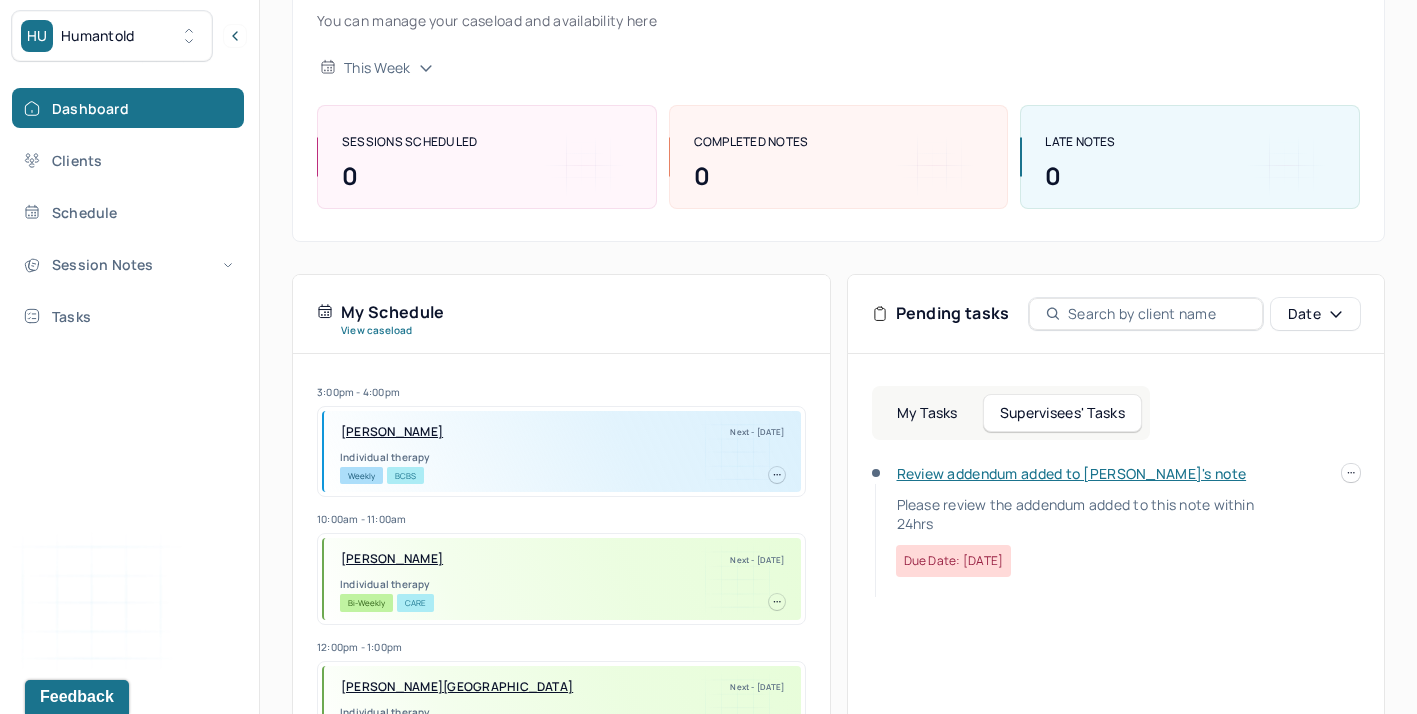 click on "Review addendum added to [PERSON_NAME]'s note" at bounding box center (1072, 473) 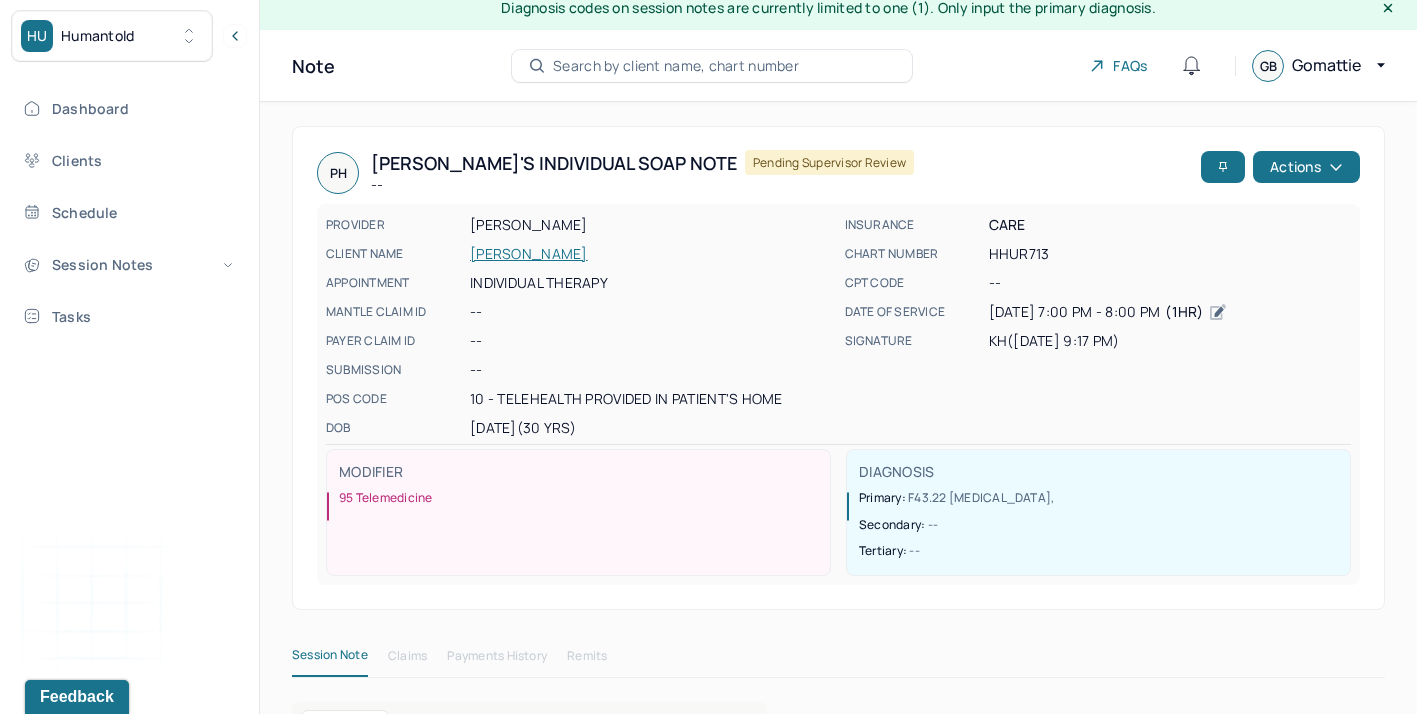 scroll, scrollTop: 18, scrollLeft: 0, axis: vertical 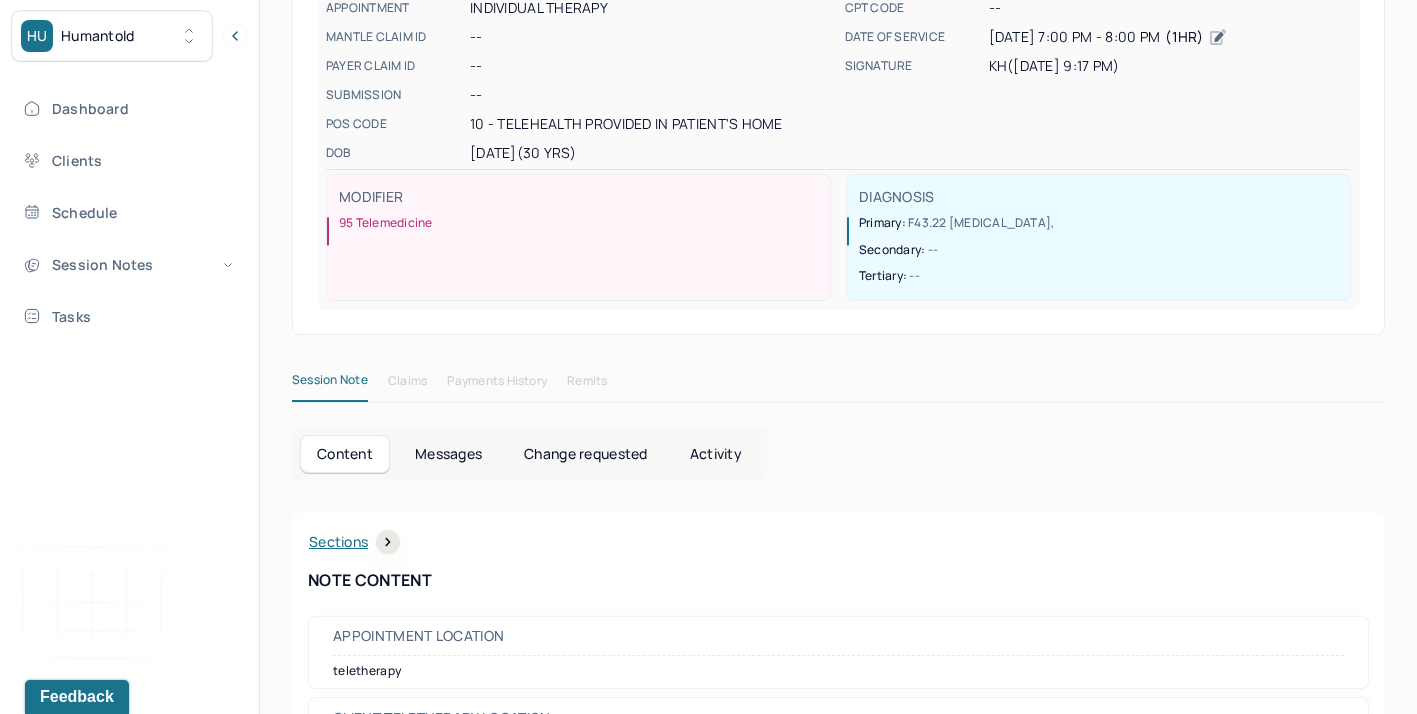 click on "Change requested" at bounding box center (585, 454) 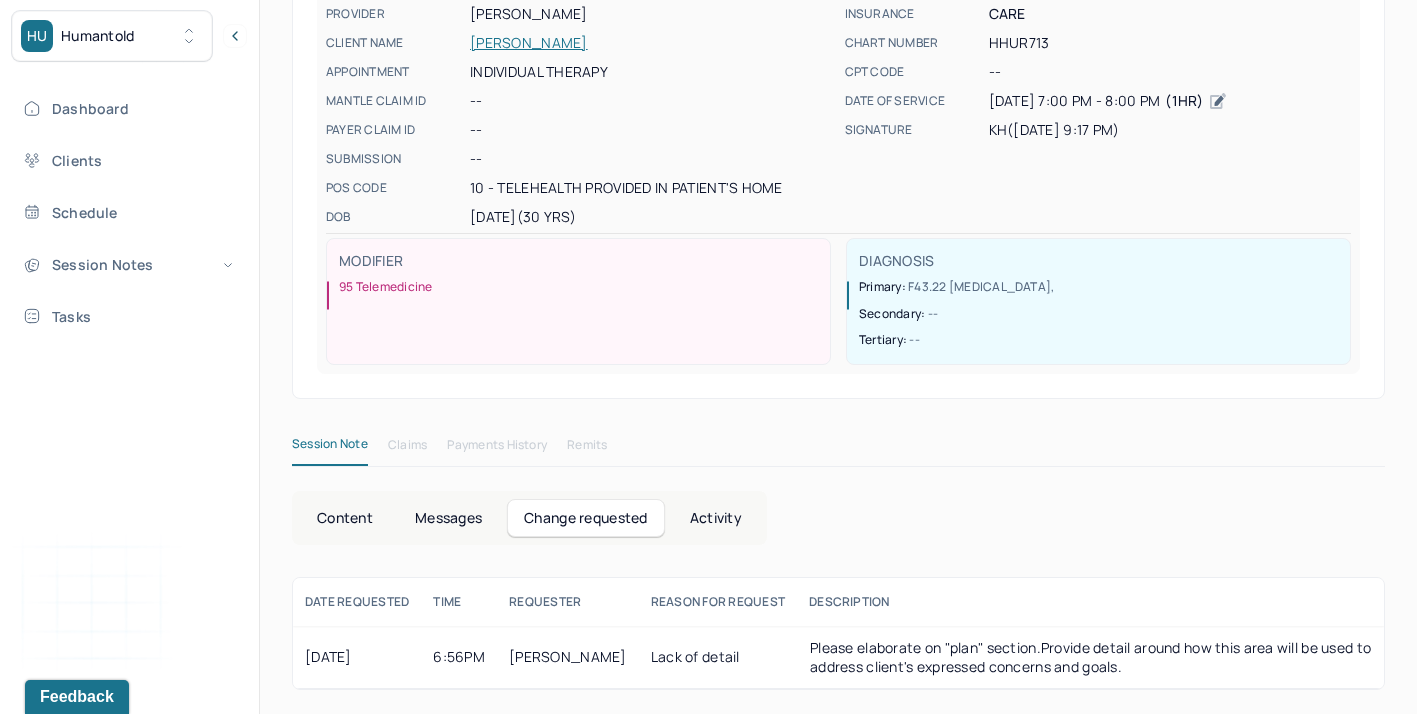 click on "Activity" at bounding box center [716, 518] 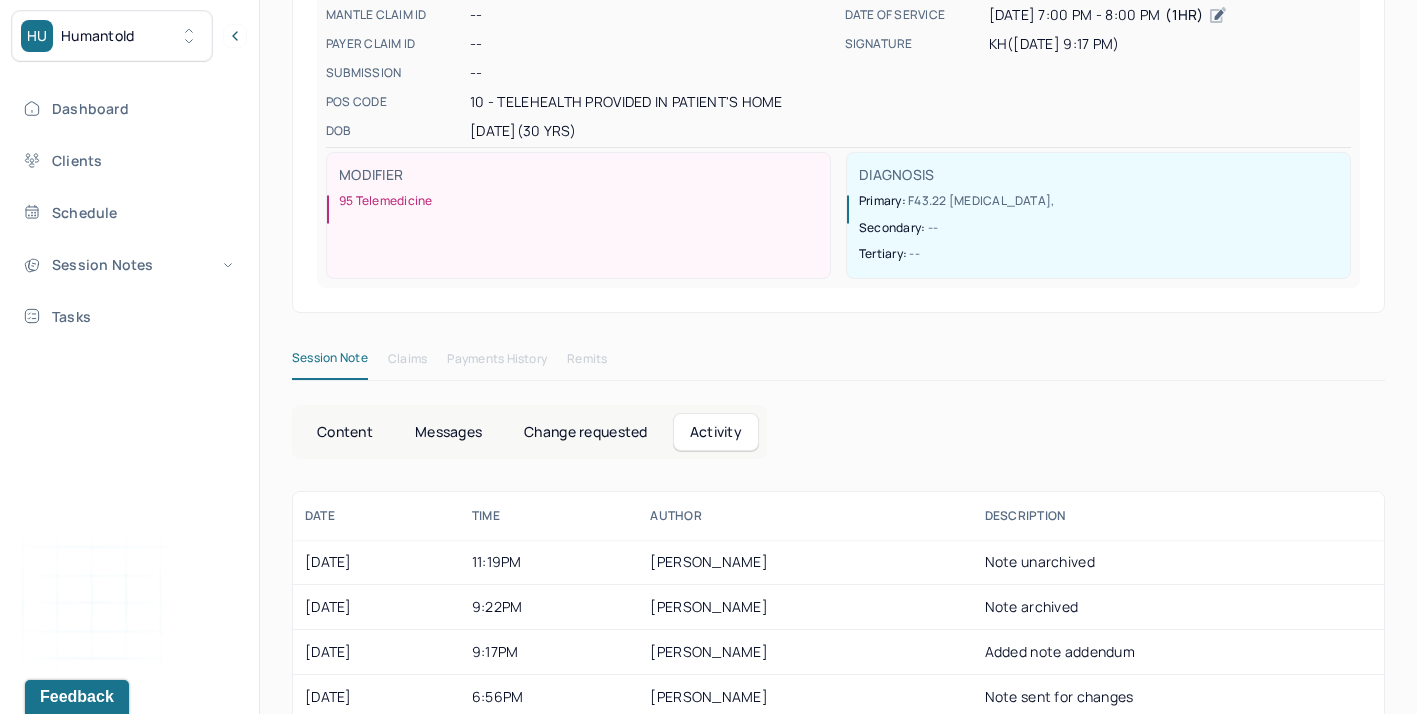 scroll, scrollTop: 318, scrollLeft: 0, axis: vertical 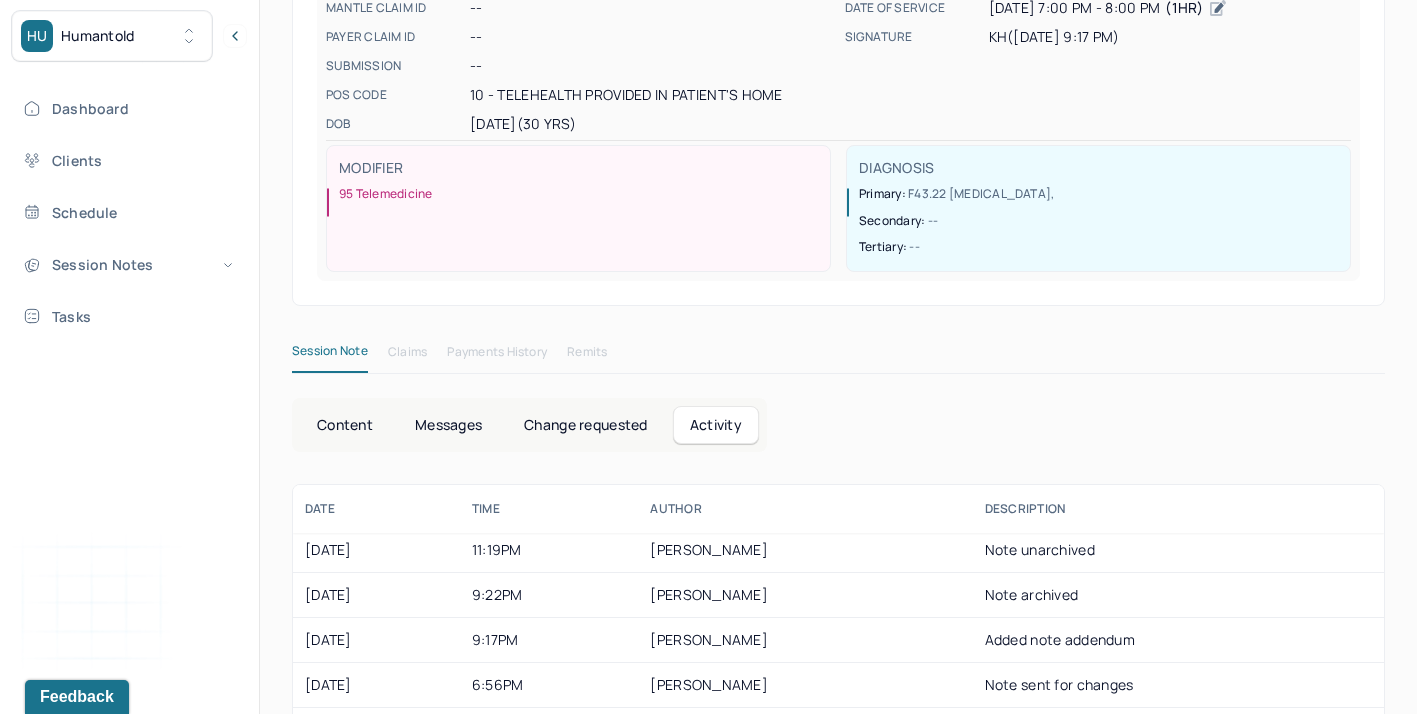 click on "Content" at bounding box center (345, 425) 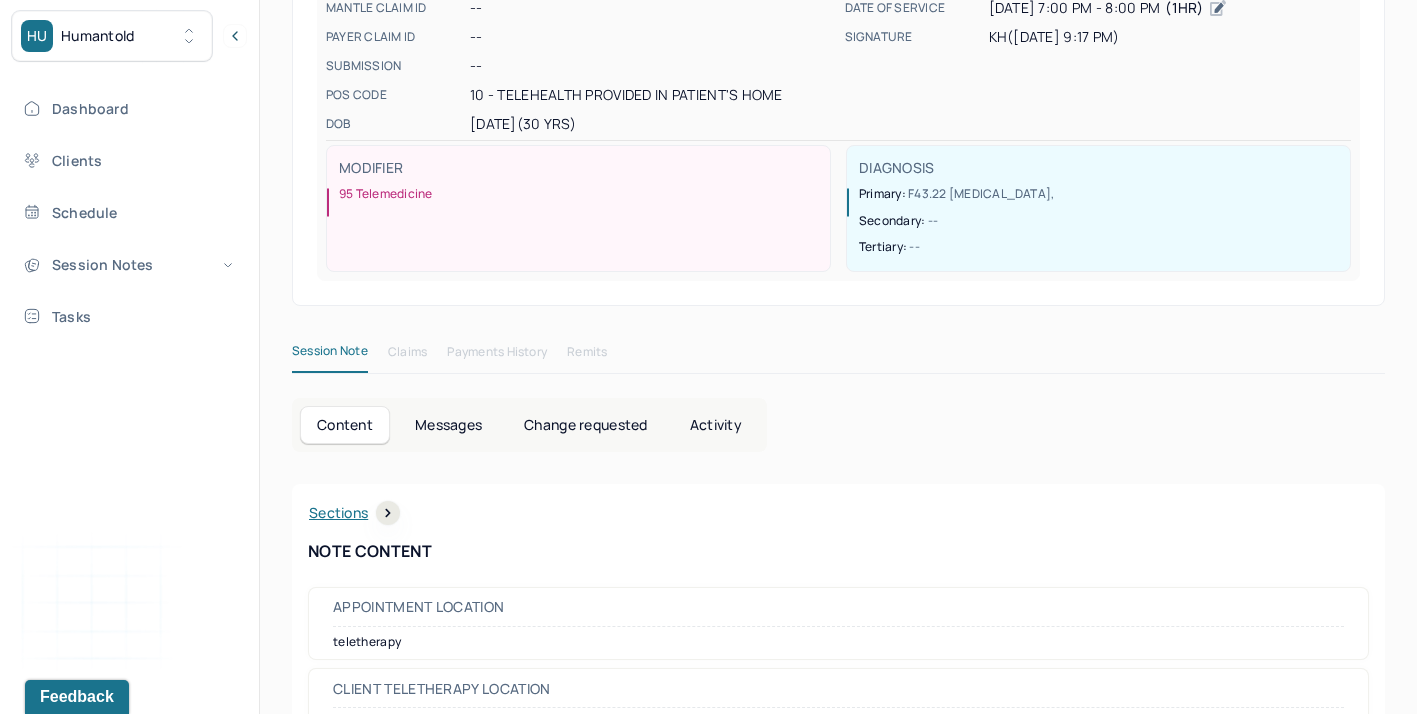 scroll, scrollTop: 0, scrollLeft: 0, axis: both 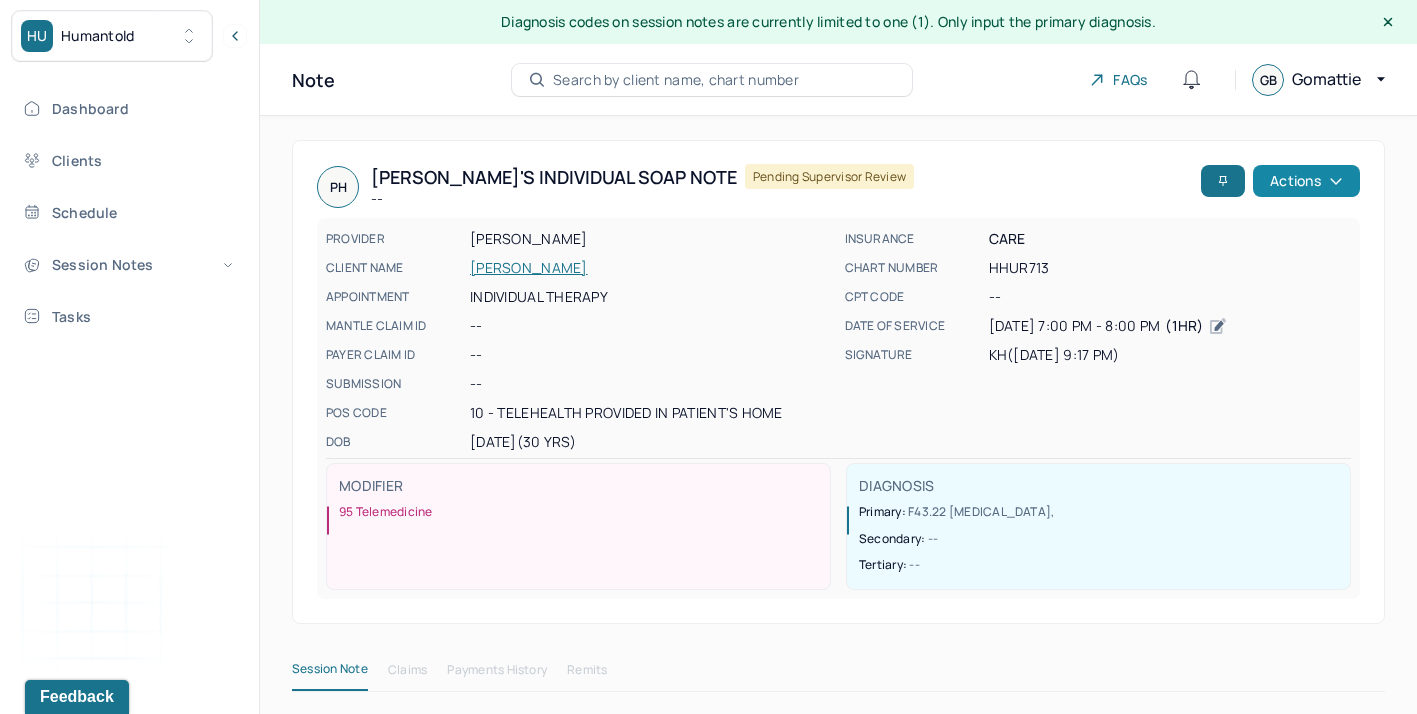 click on "Actions" at bounding box center [1306, 181] 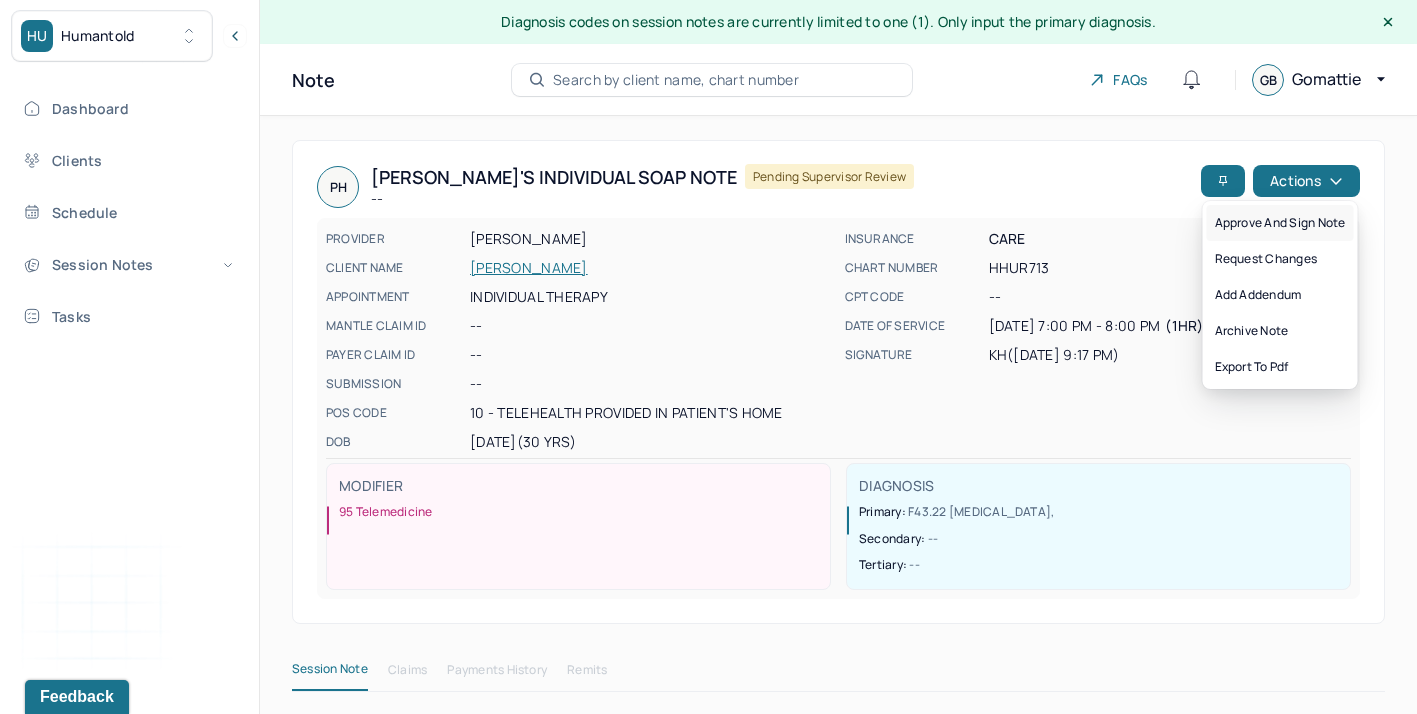 click on "Approve and sign note" at bounding box center [1280, 223] 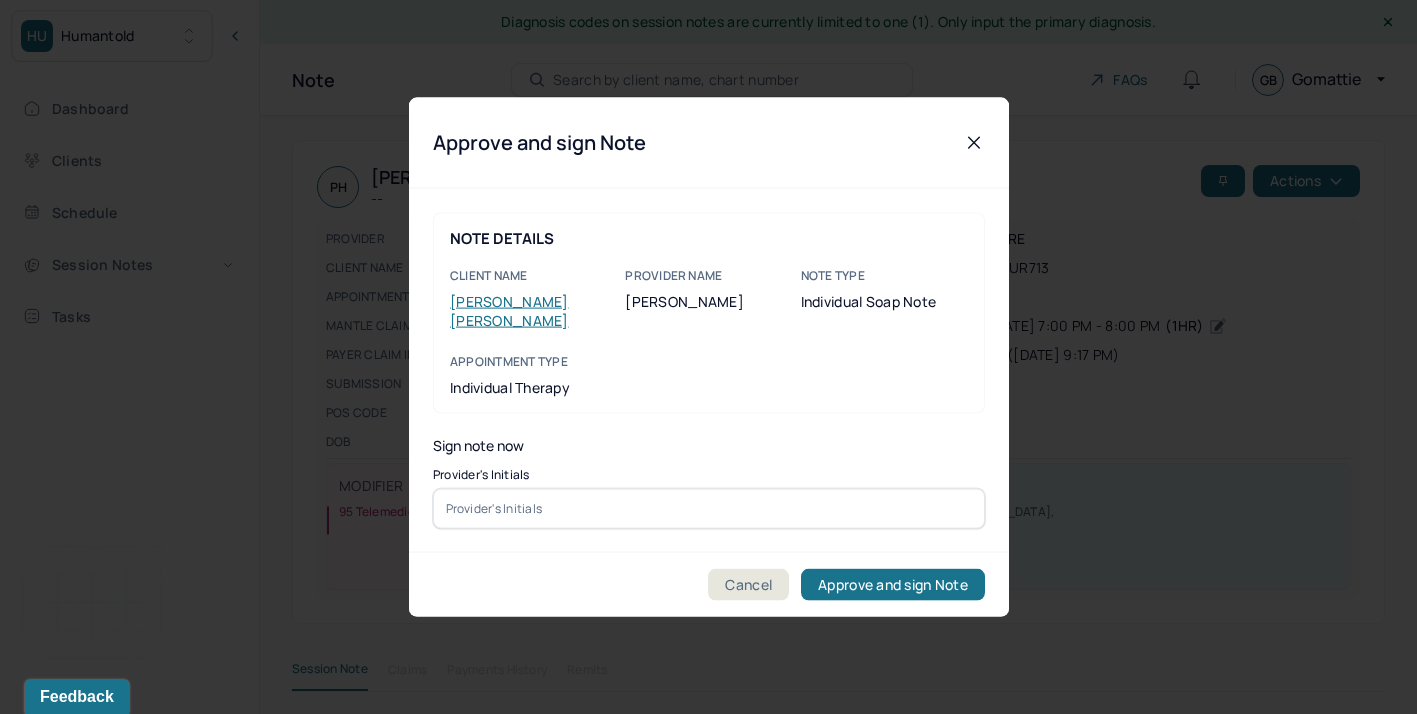 click at bounding box center (709, 508) 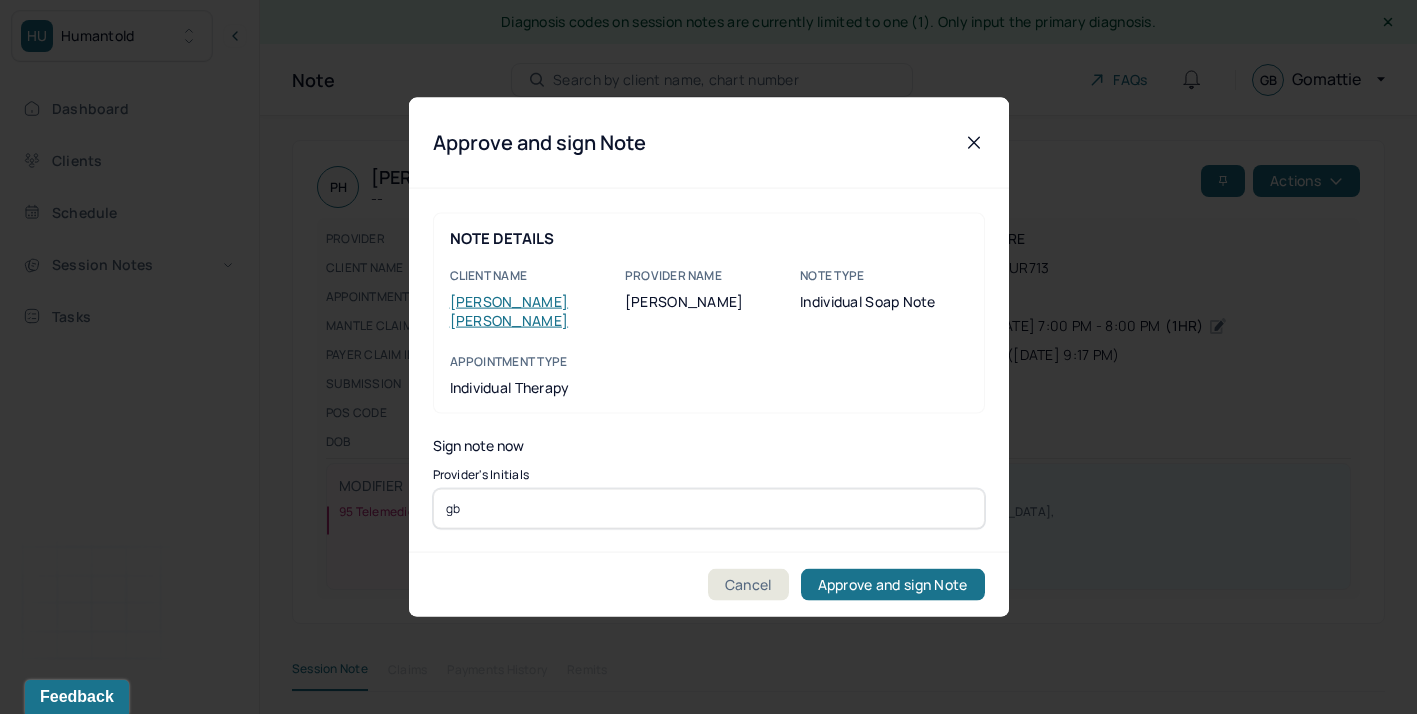 type on "gb" 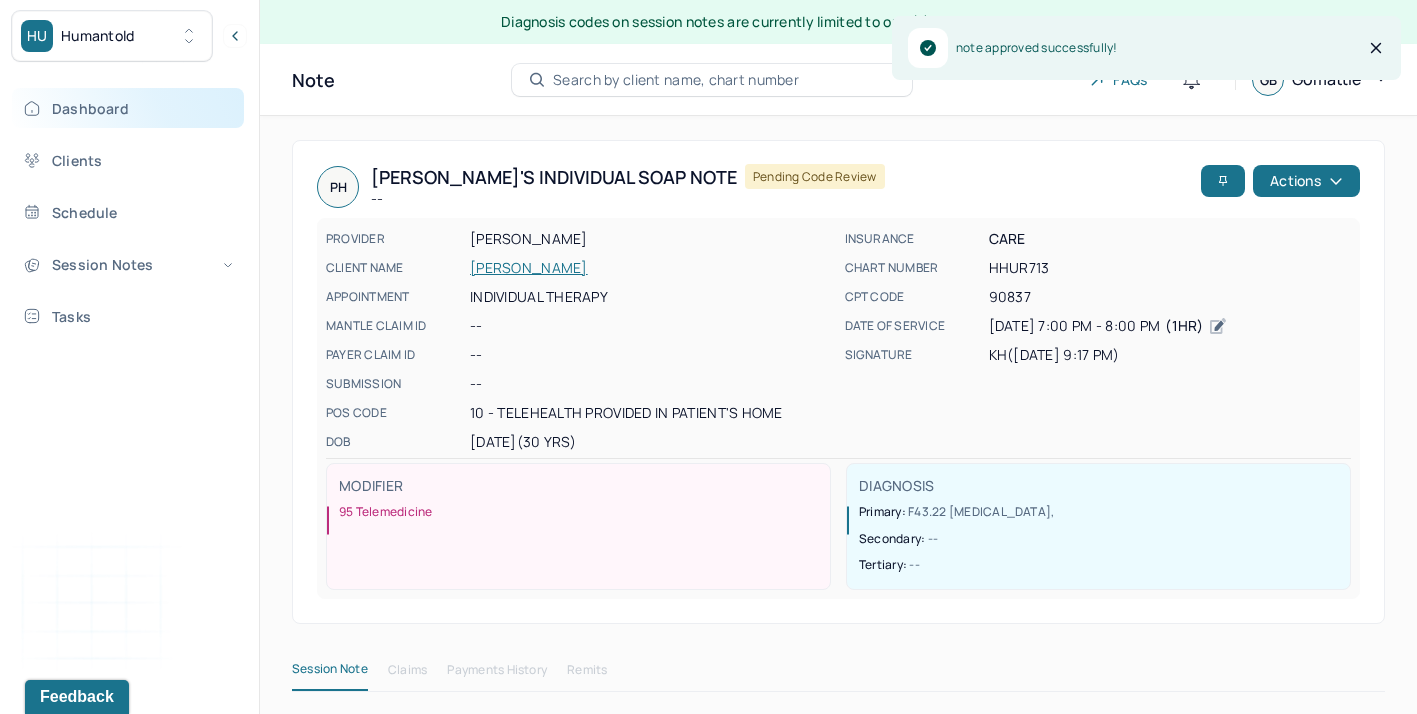 click on "Dashboard" at bounding box center [128, 108] 